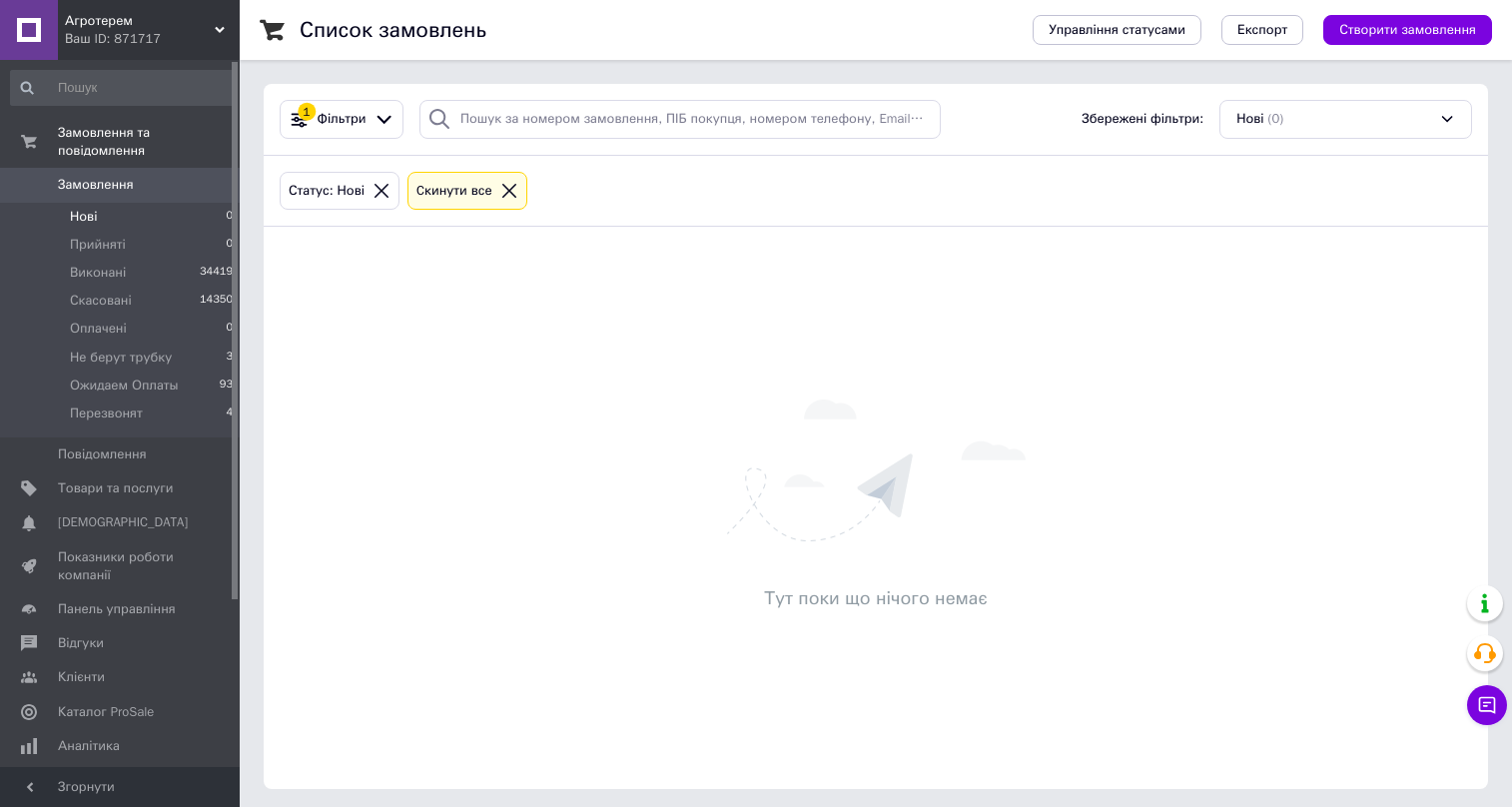 scroll, scrollTop: 5, scrollLeft: 0, axis: vertical 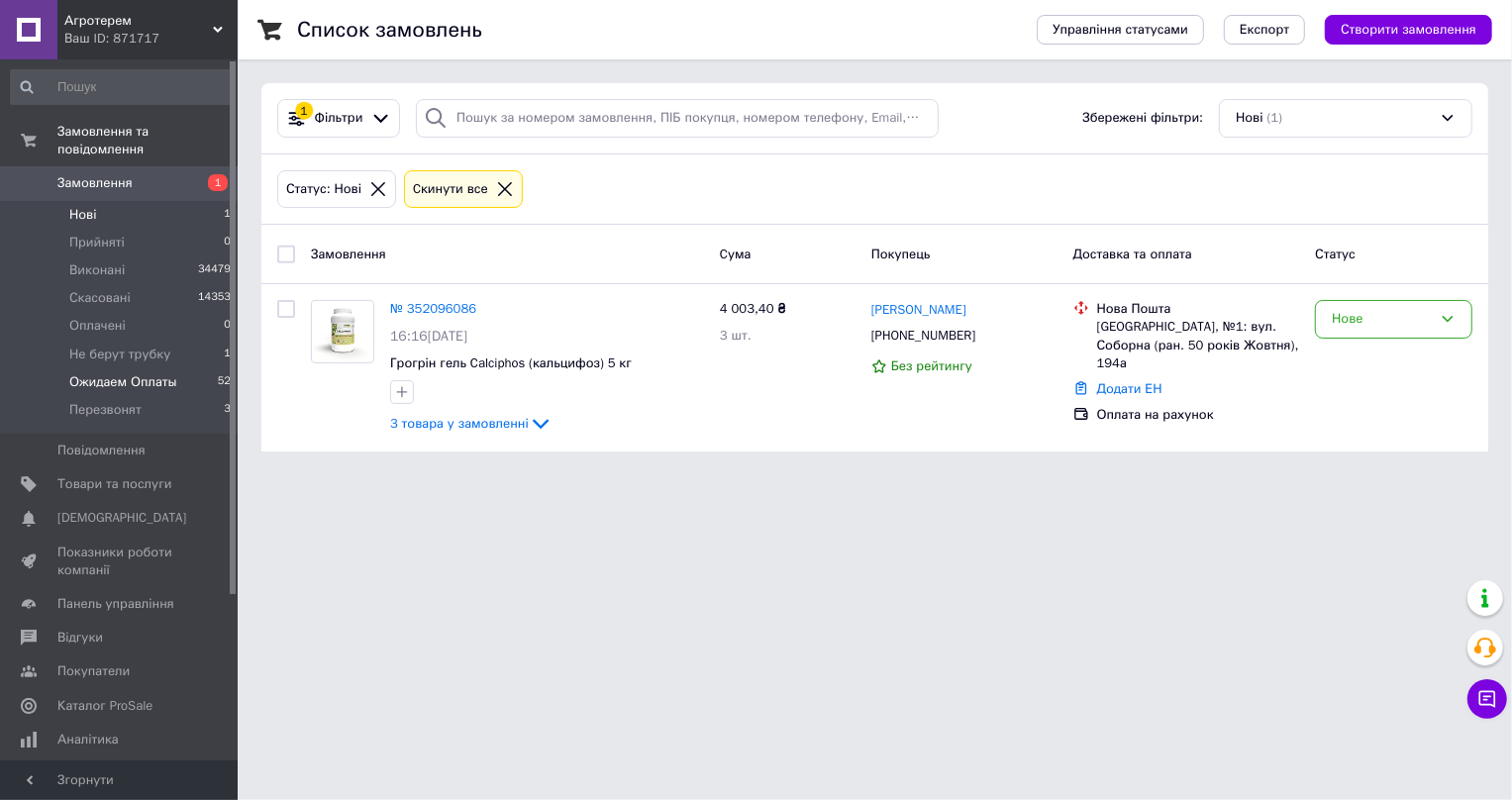 click on "Ожидаем Оплаты" at bounding box center (123, 382) 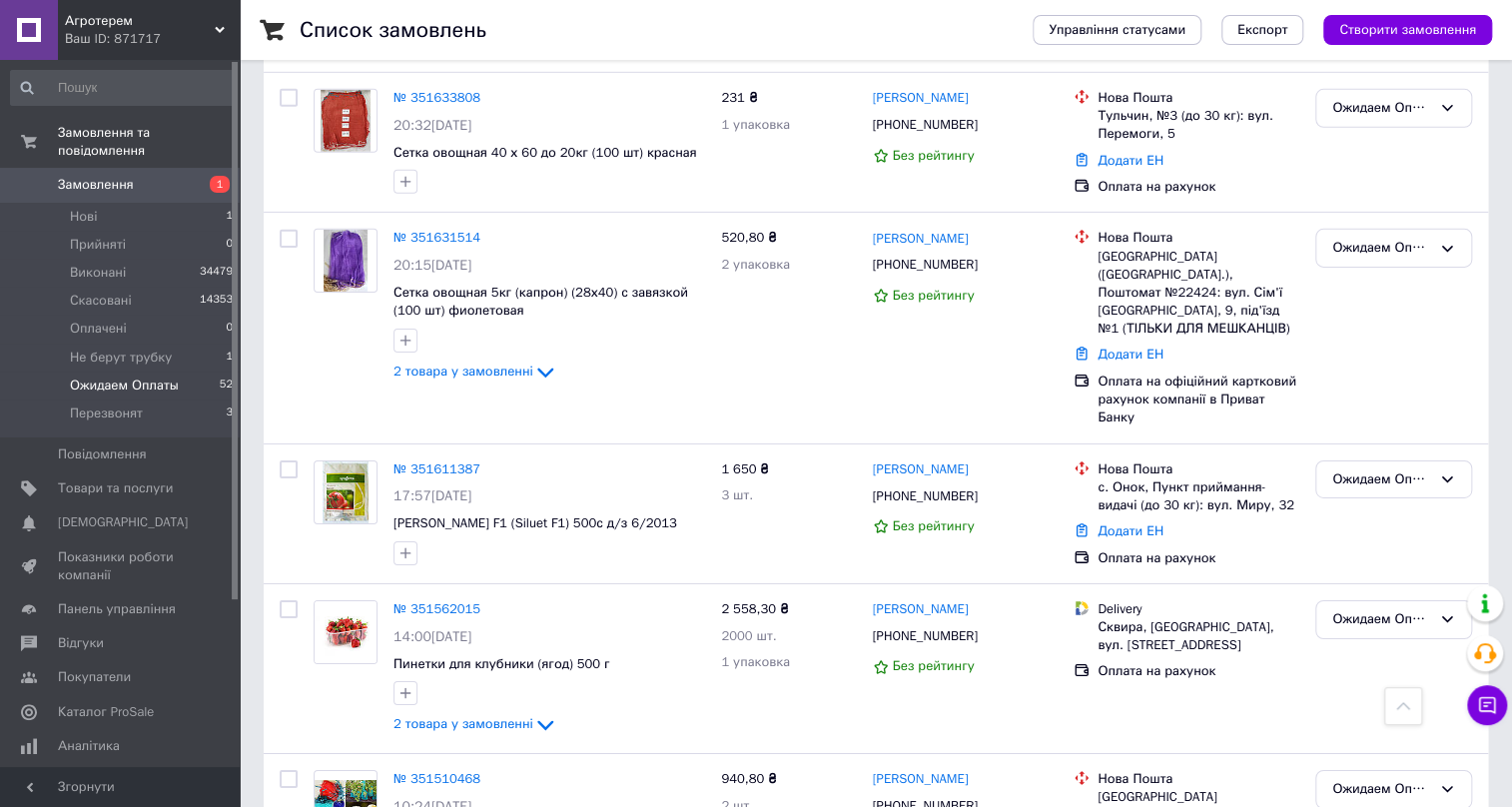 scroll, scrollTop: 8069, scrollLeft: 0, axis: vertical 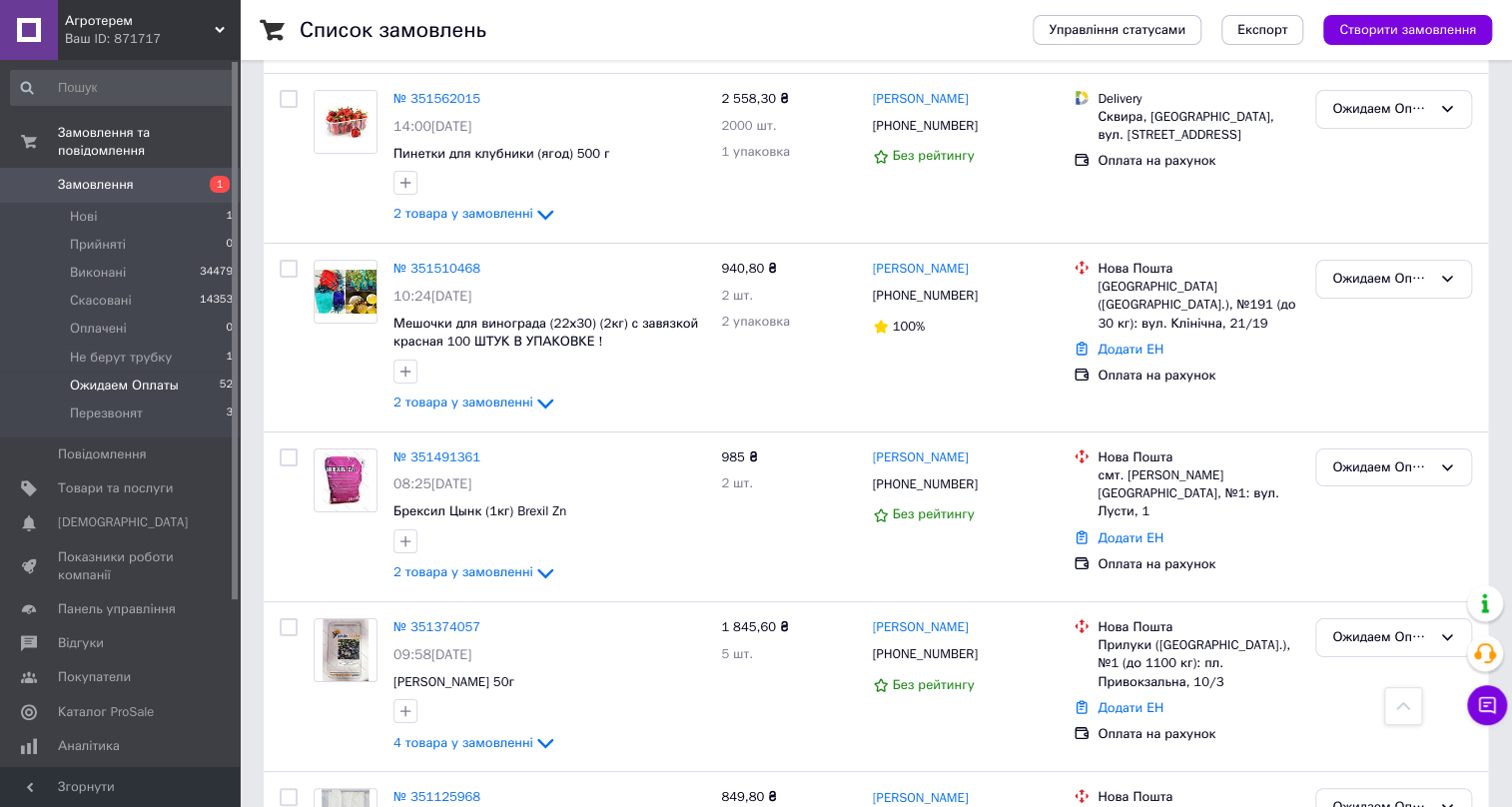 click on "2" at bounding box center (327, 1530) 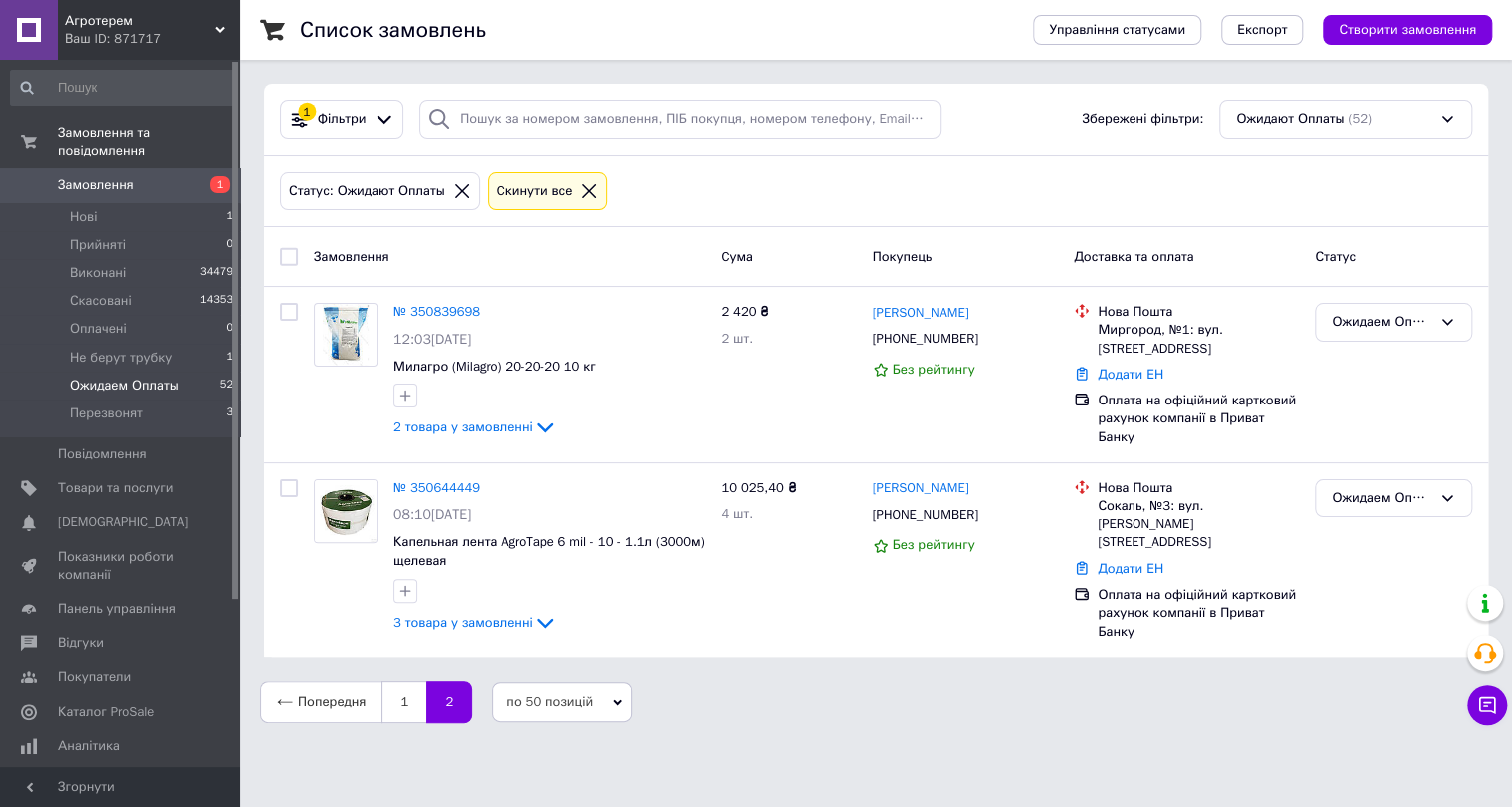 scroll, scrollTop: 0, scrollLeft: 0, axis: both 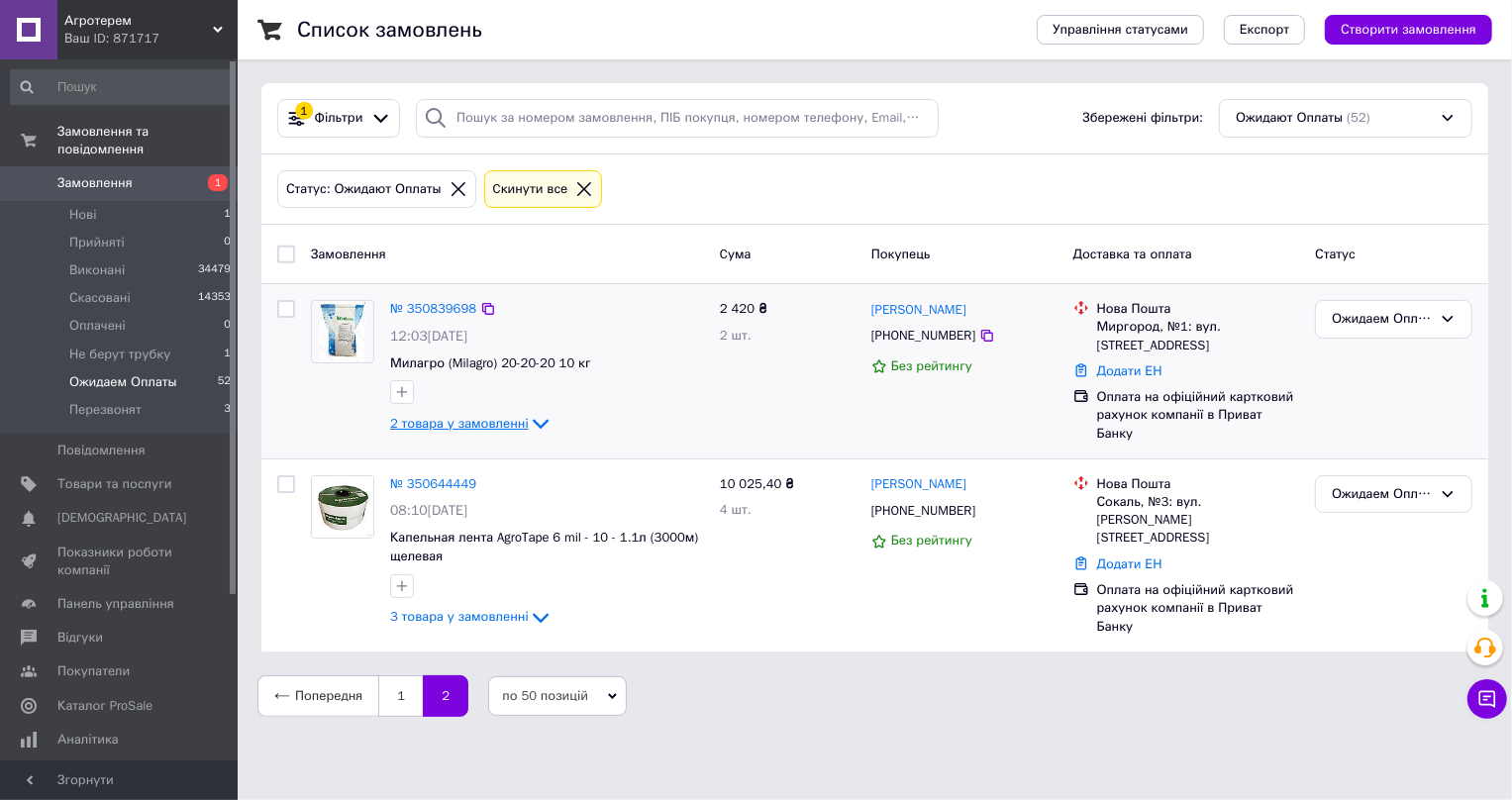 click on "2 товара у замовленні" at bounding box center (459, 423) 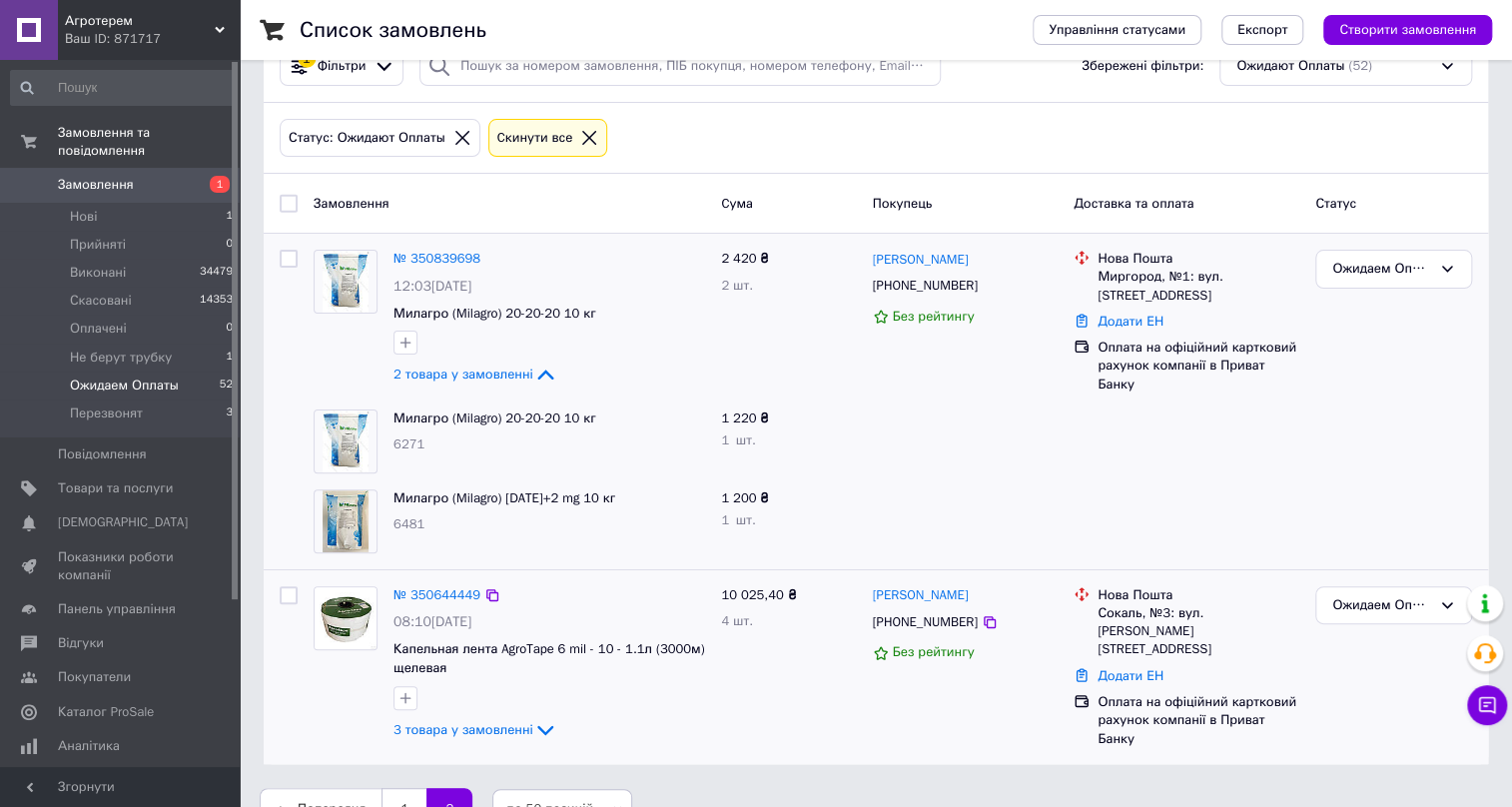 scroll, scrollTop: 82, scrollLeft: 0, axis: vertical 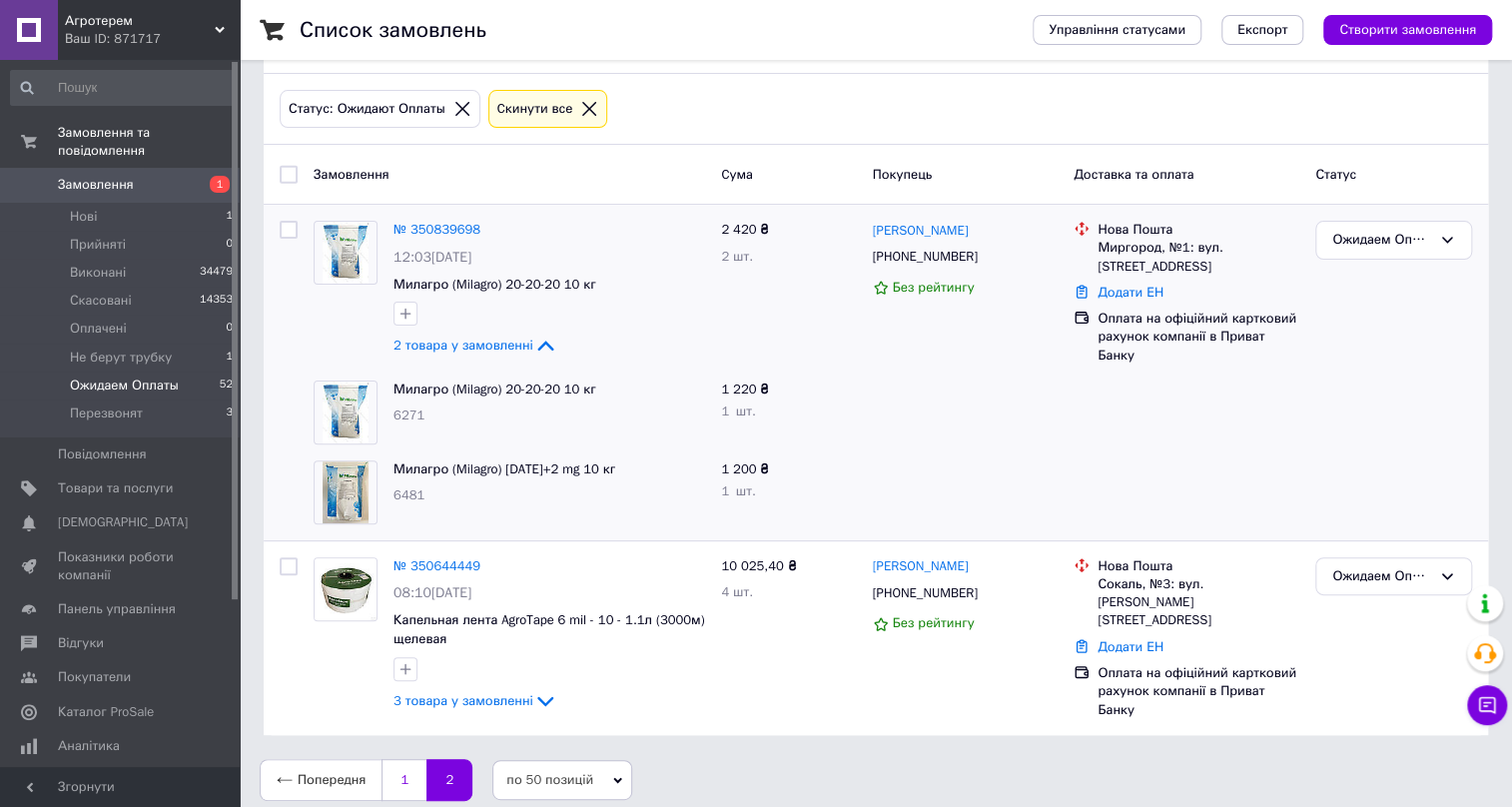 click on "1" at bounding box center [403, 780] 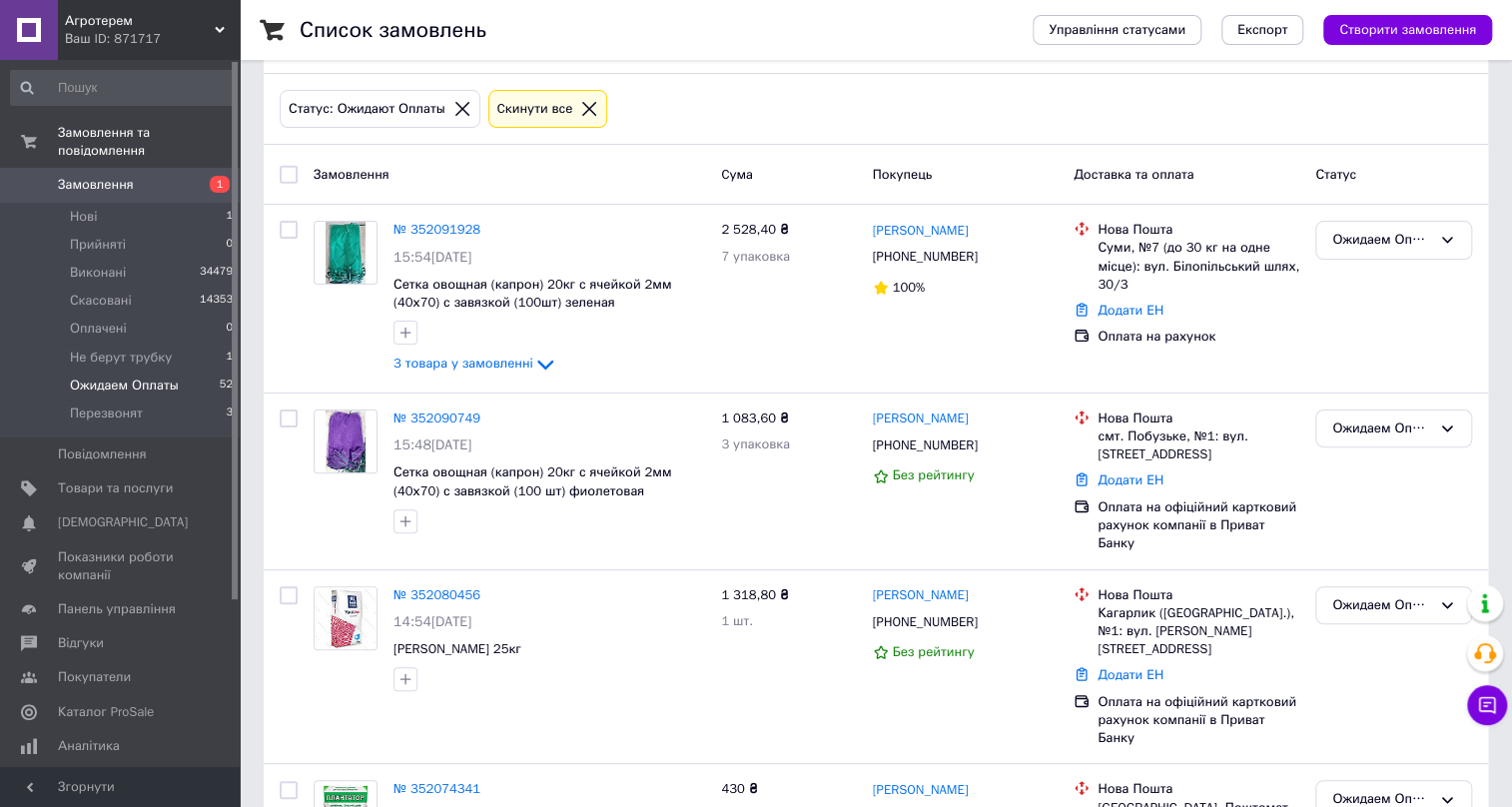 scroll, scrollTop: 0, scrollLeft: 0, axis: both 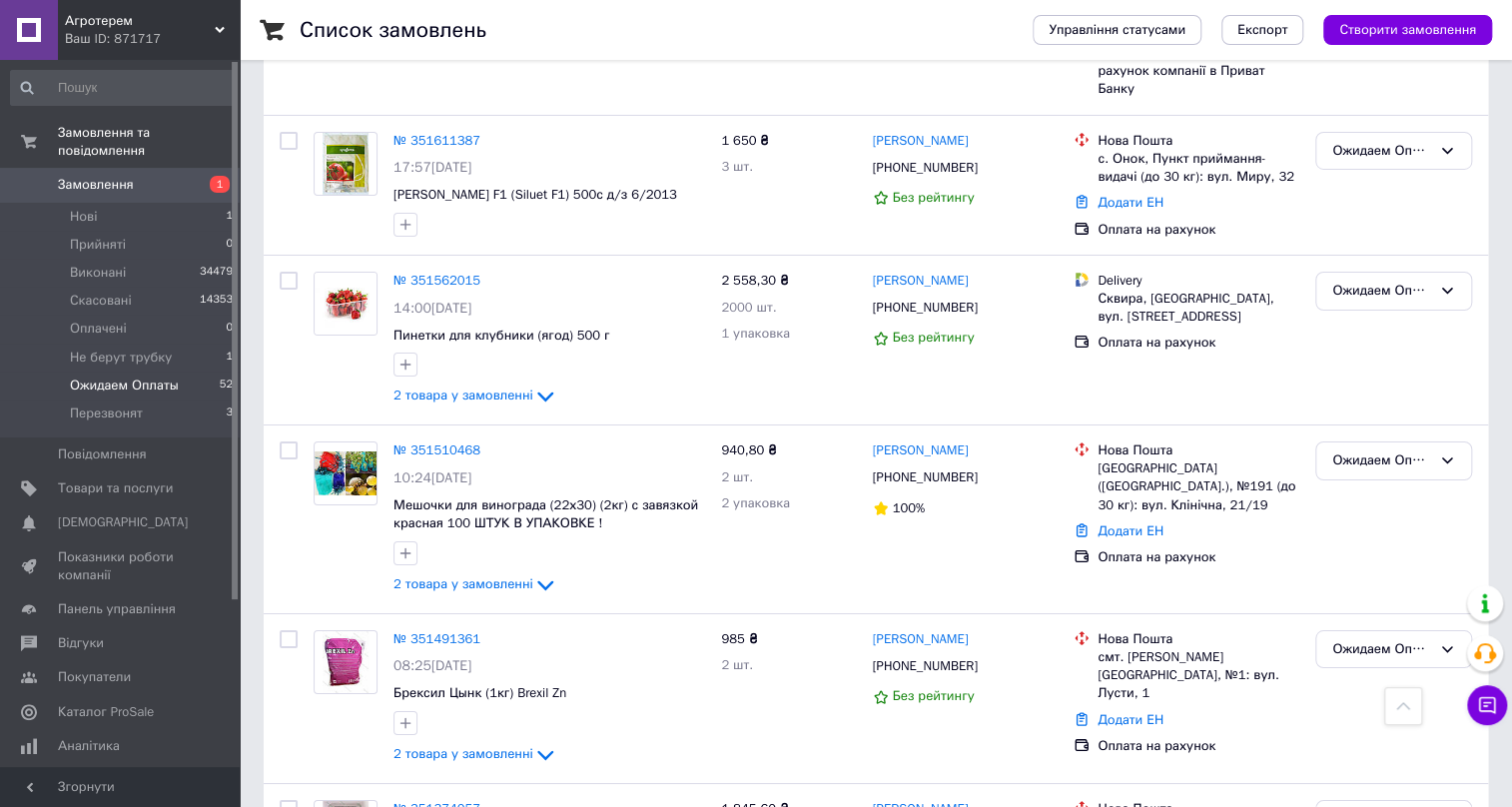 click on "3 товара у замовленні" at bounding box center [463, 1263] 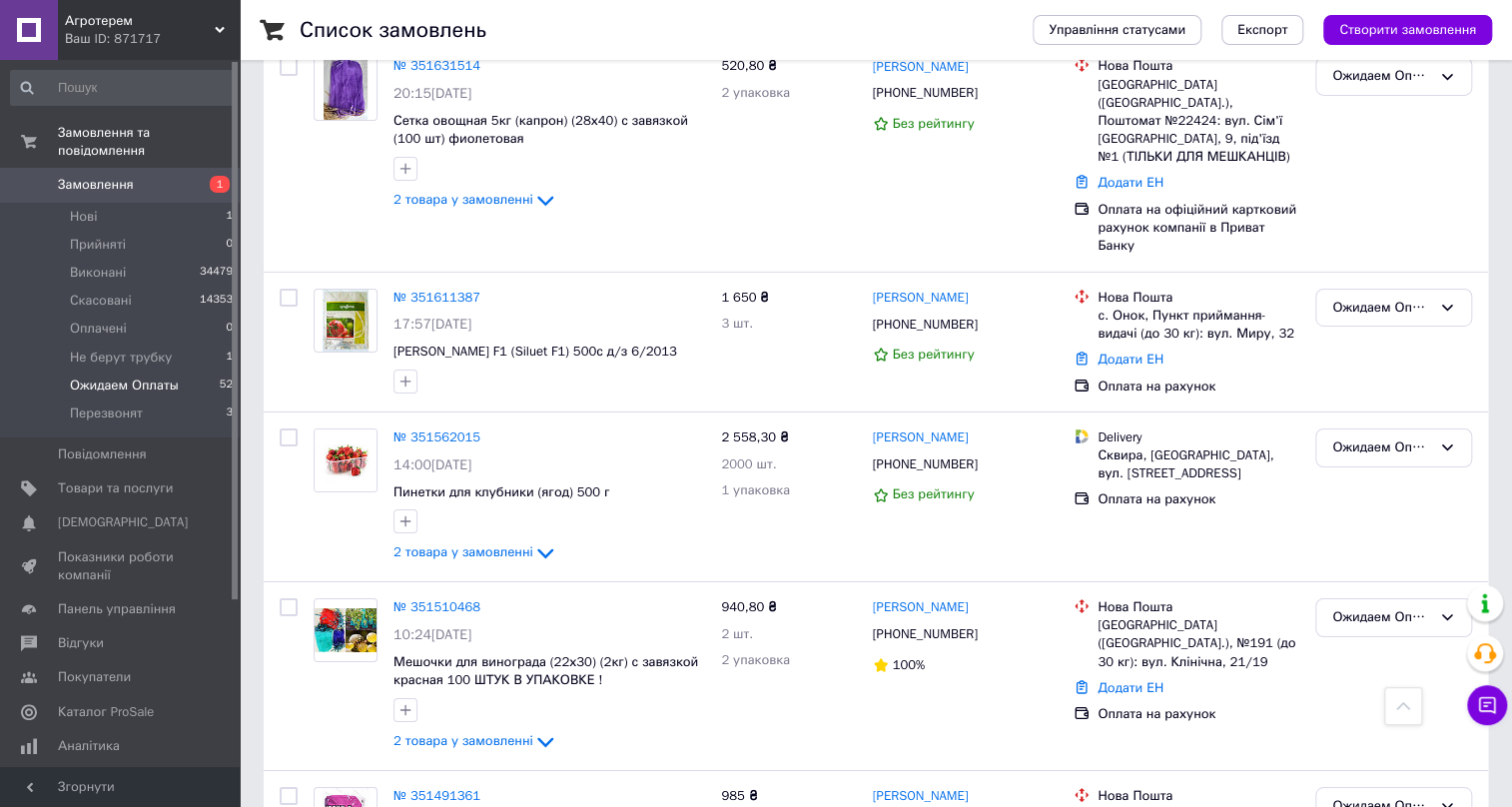 scroll, scrollTop: 7705, scrollLeft: 0, axis: vertical 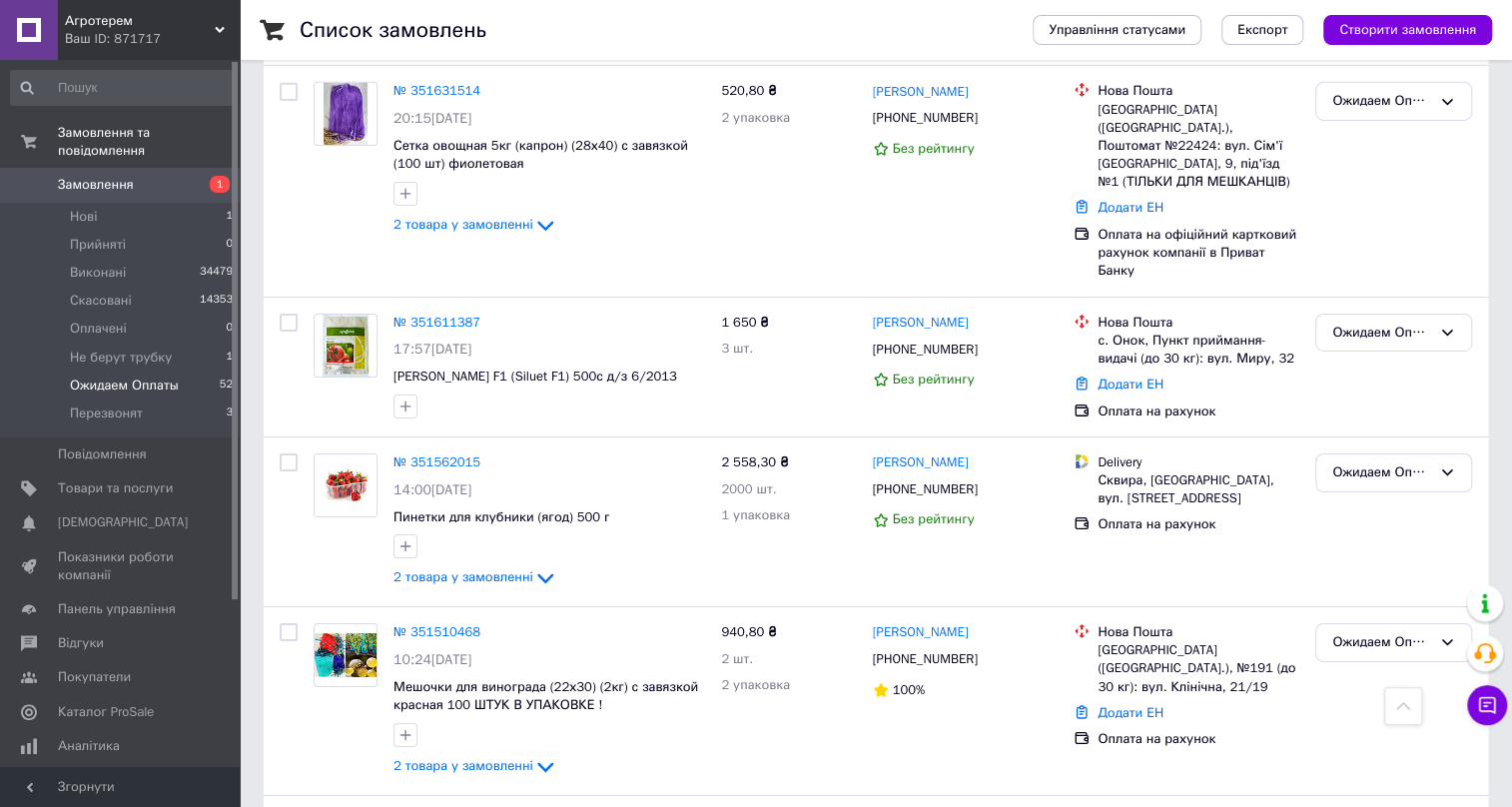 click on "2 товара у замовленні" at bounding box center (463, 1275) 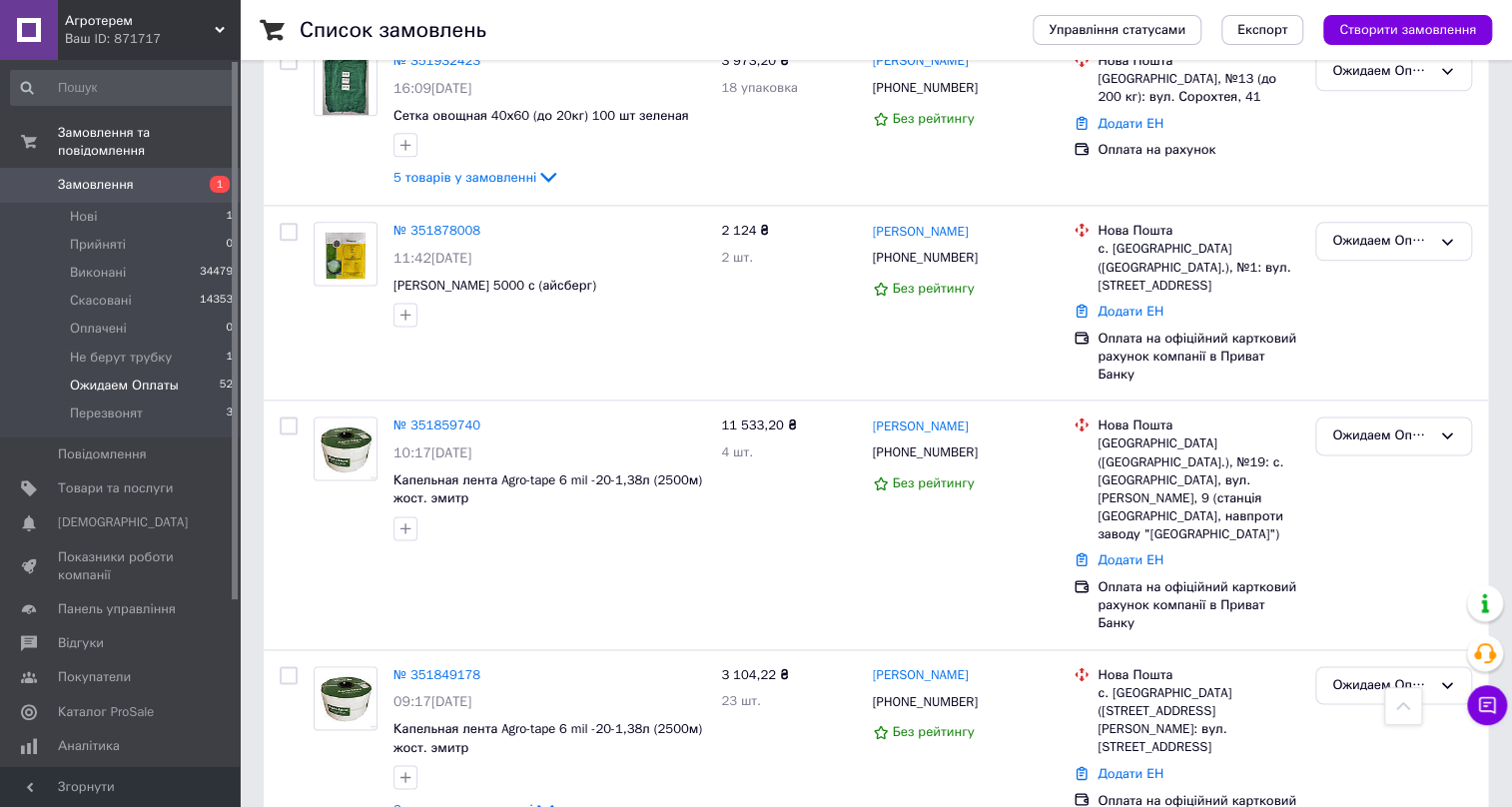 scroll, scrollTop: 5435, scrollLeft: 0, axis: vertical 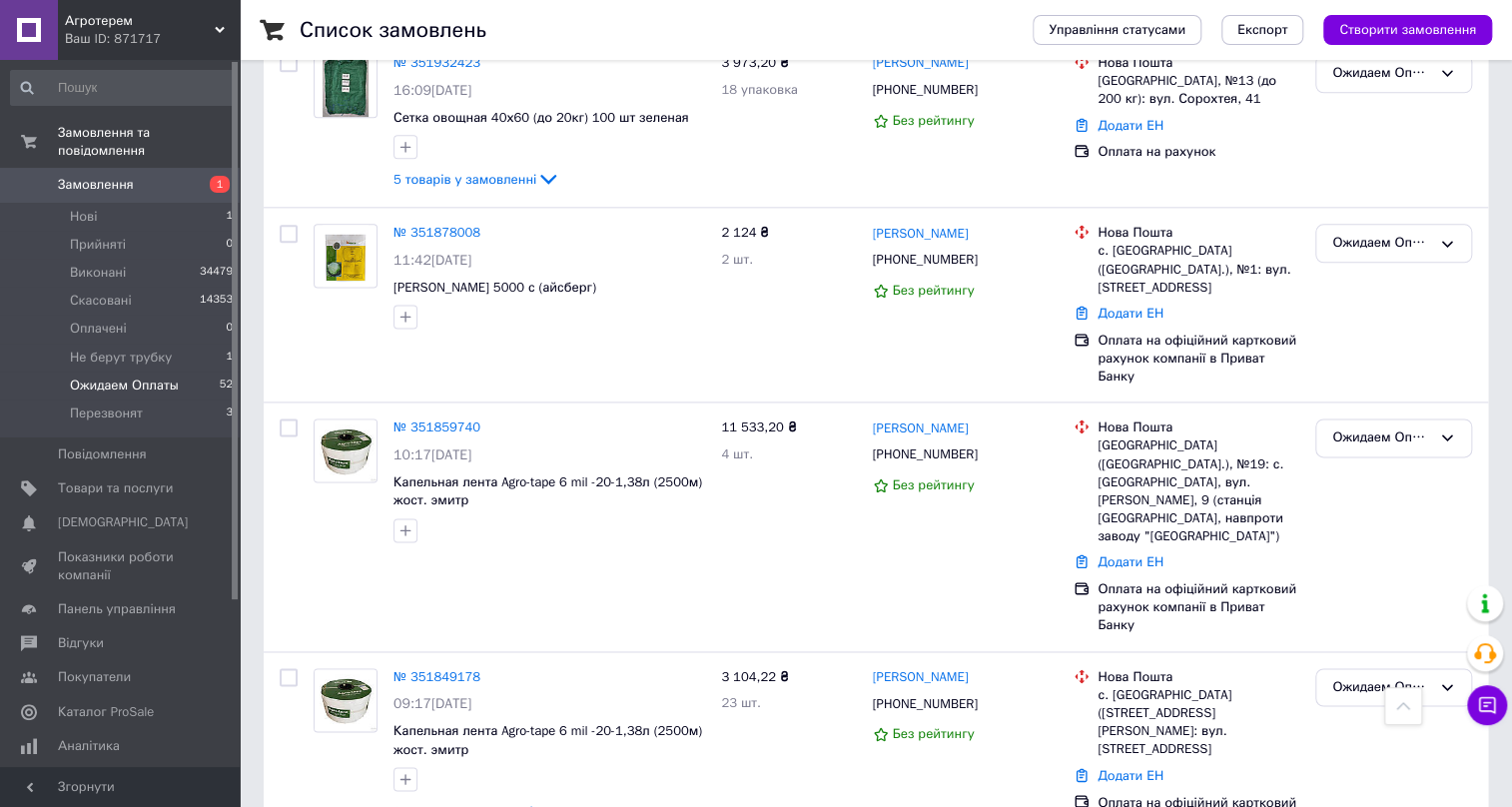 click 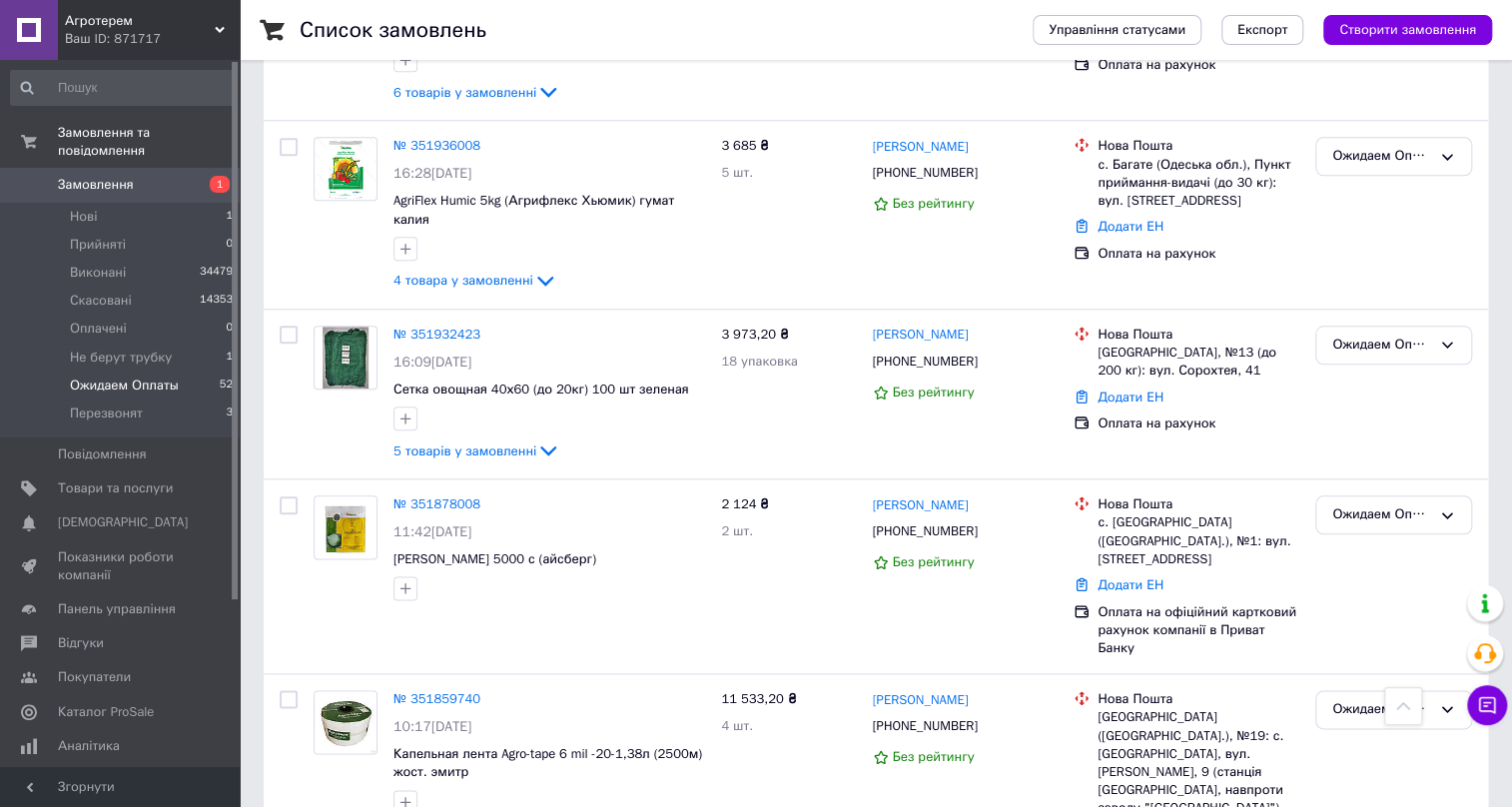 scroll, scrollTop: 5164, scrollLeft: 0, axis: vertical 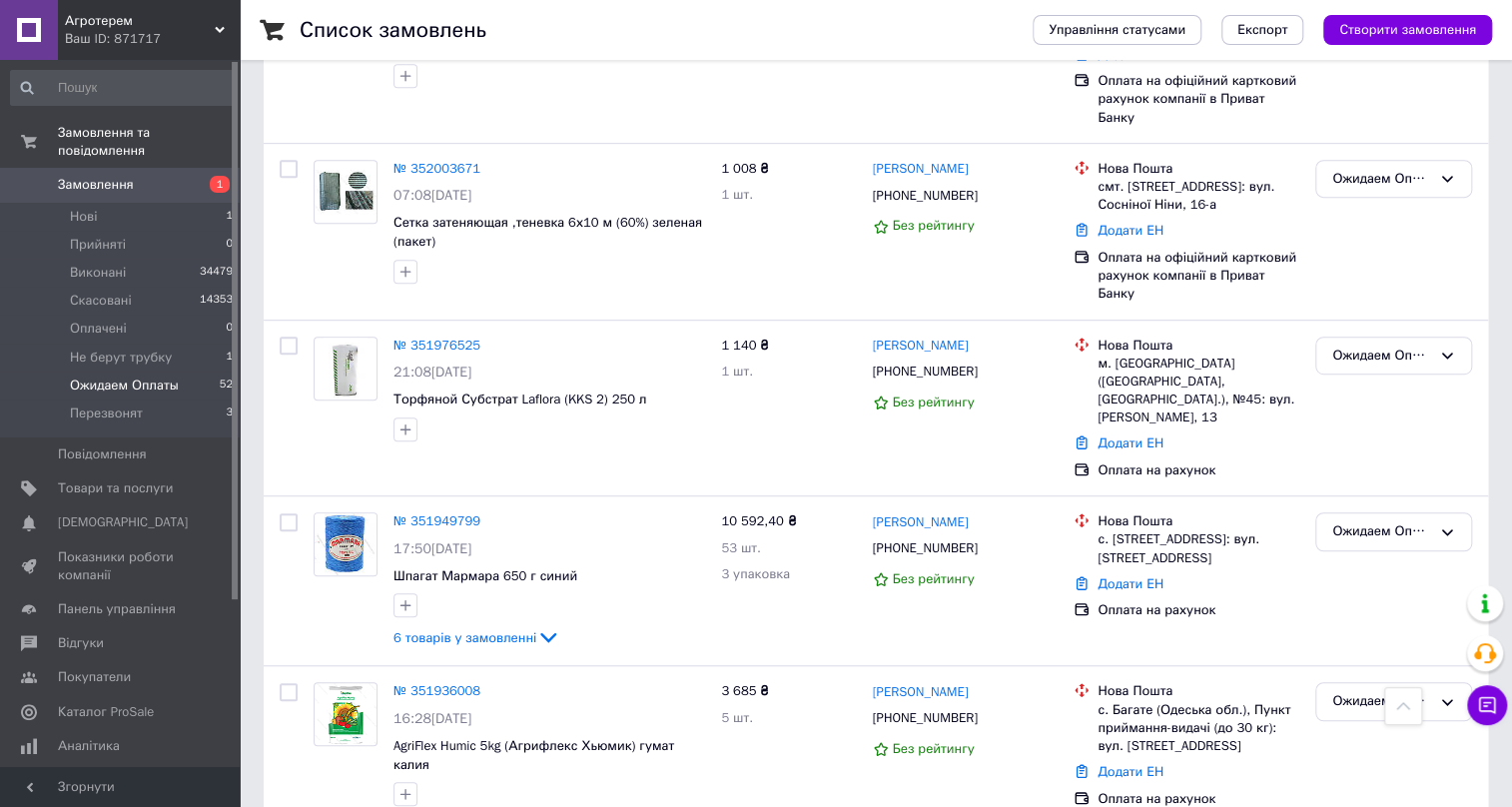click on "5 товарів у замовленні" at bounding box center (464, 995) 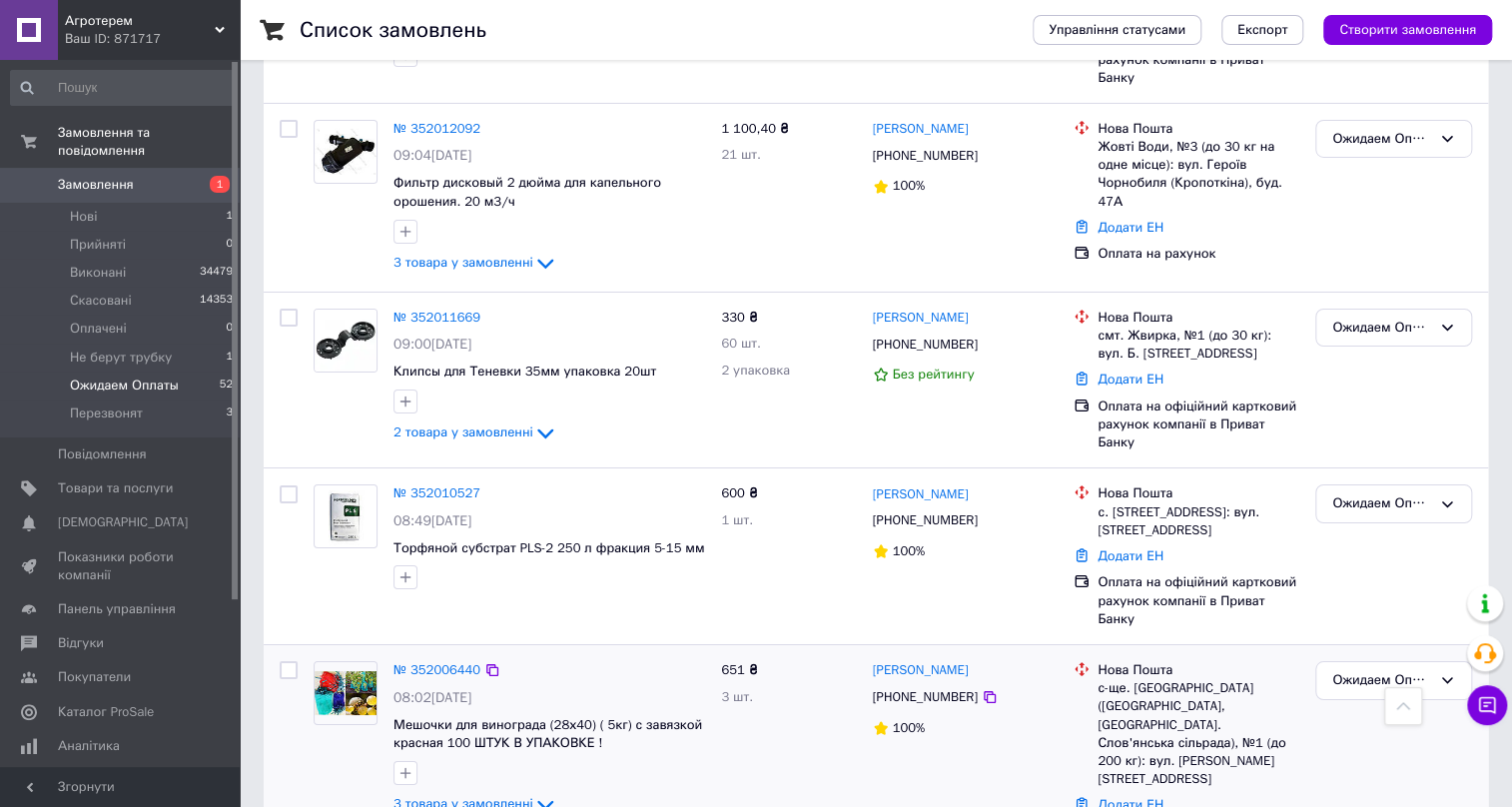 scroll, scrollTop: 3710, scrollLeft: 0, axis: vertical 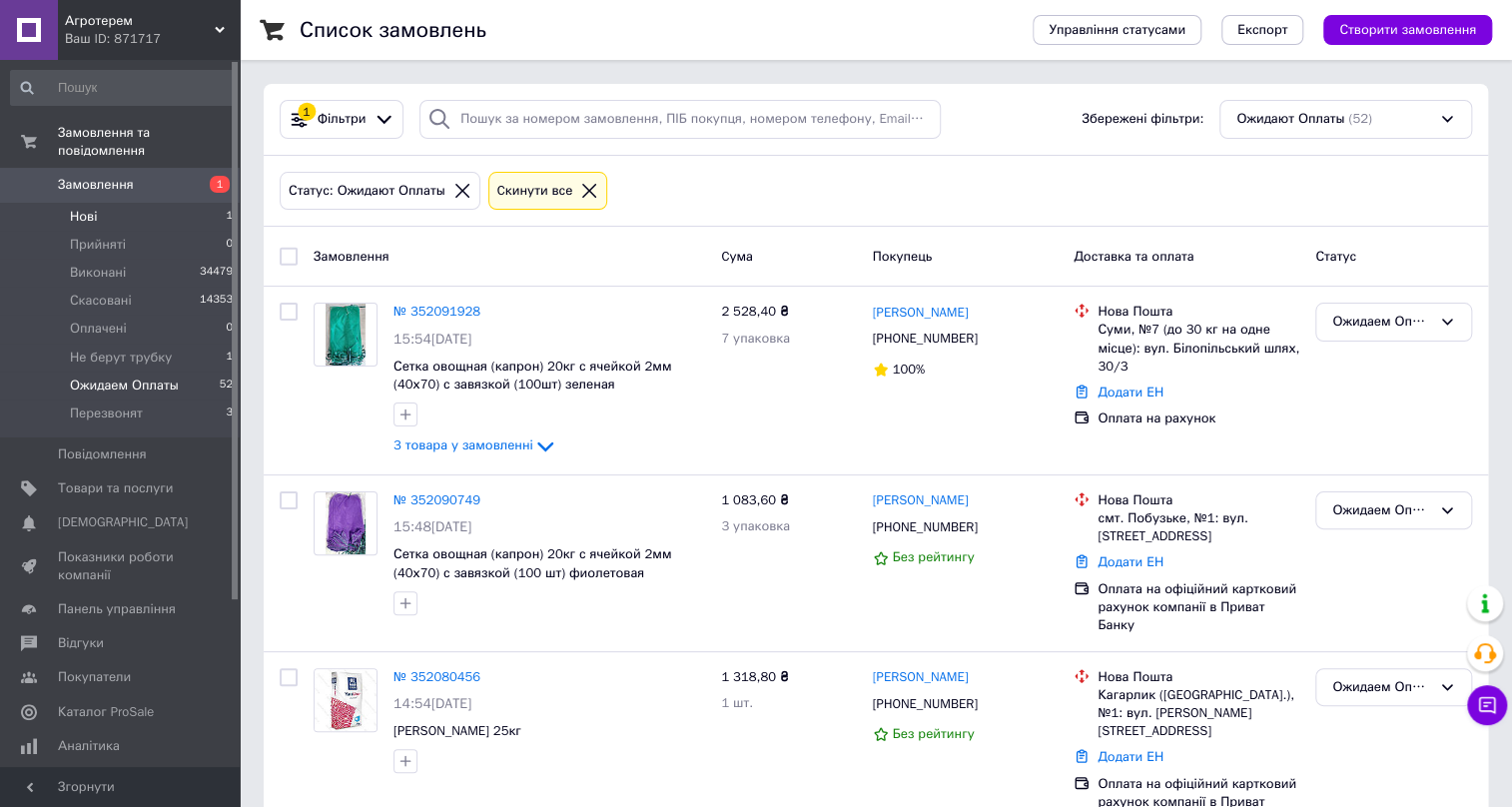 click on "Нові 1" at bounding box center (122, 217) 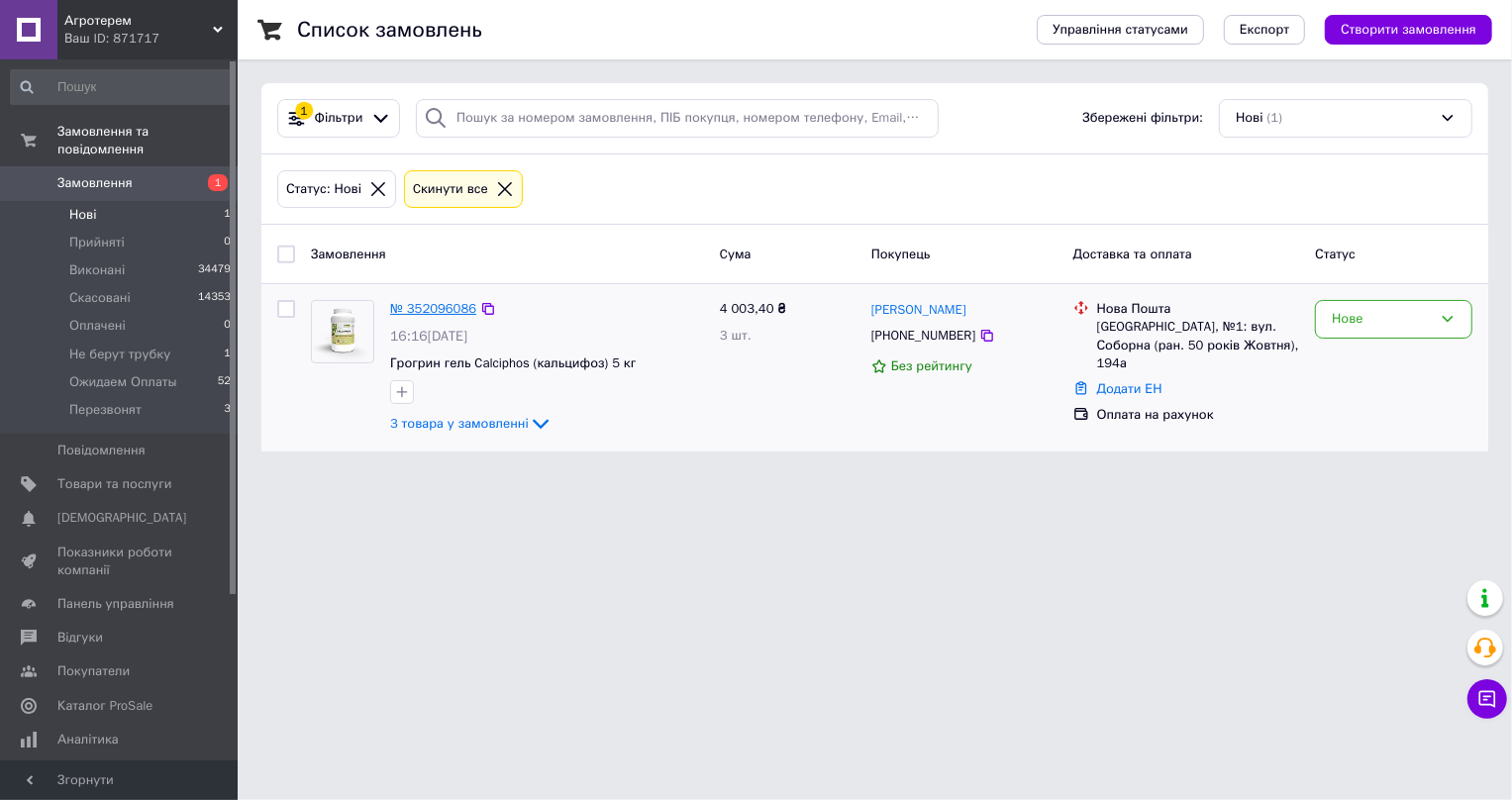 click on "№ 352096086" at bounding box center (433, 308) 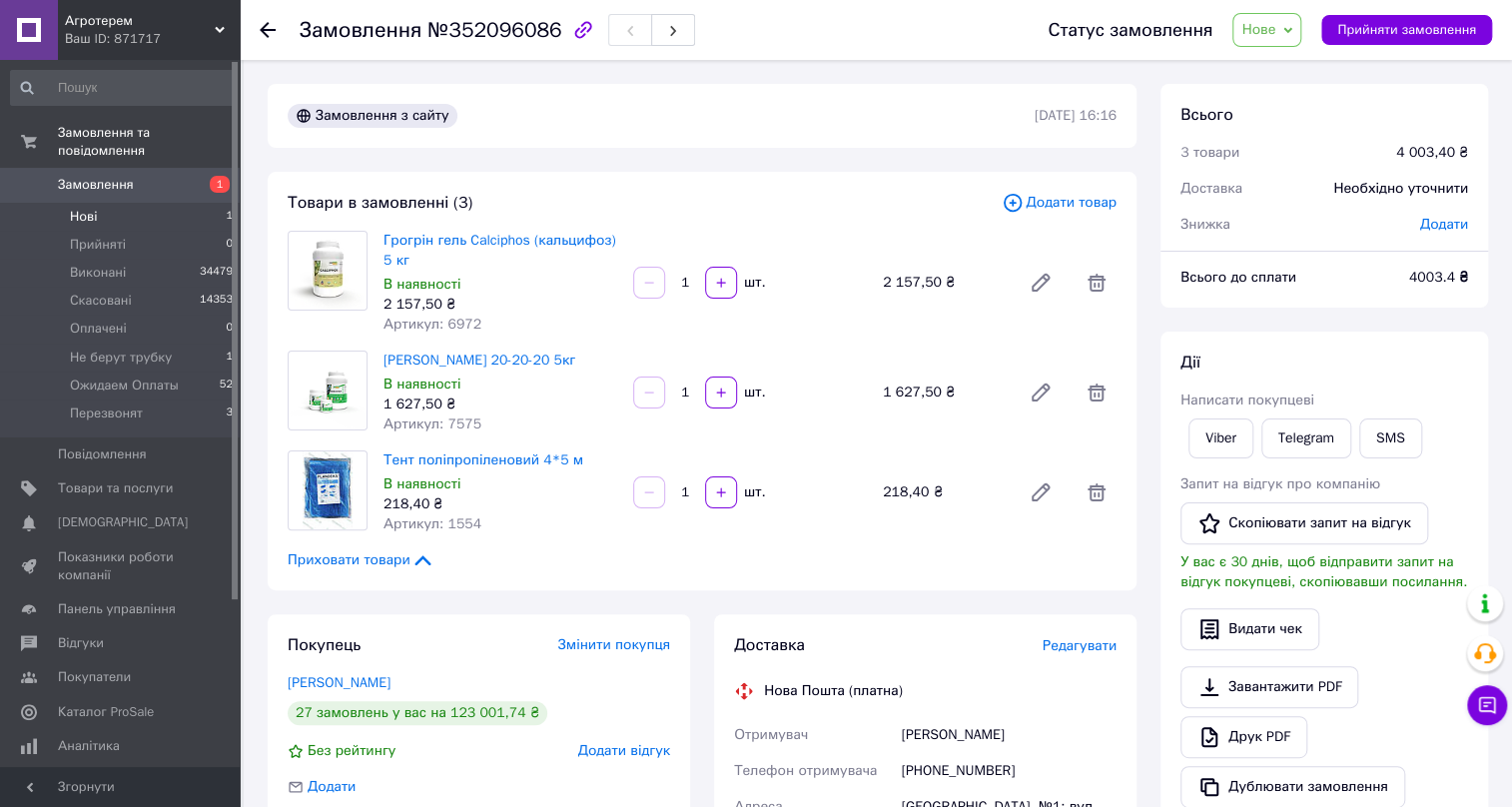 click on "Нові 1" at bounding box center (122, 217) 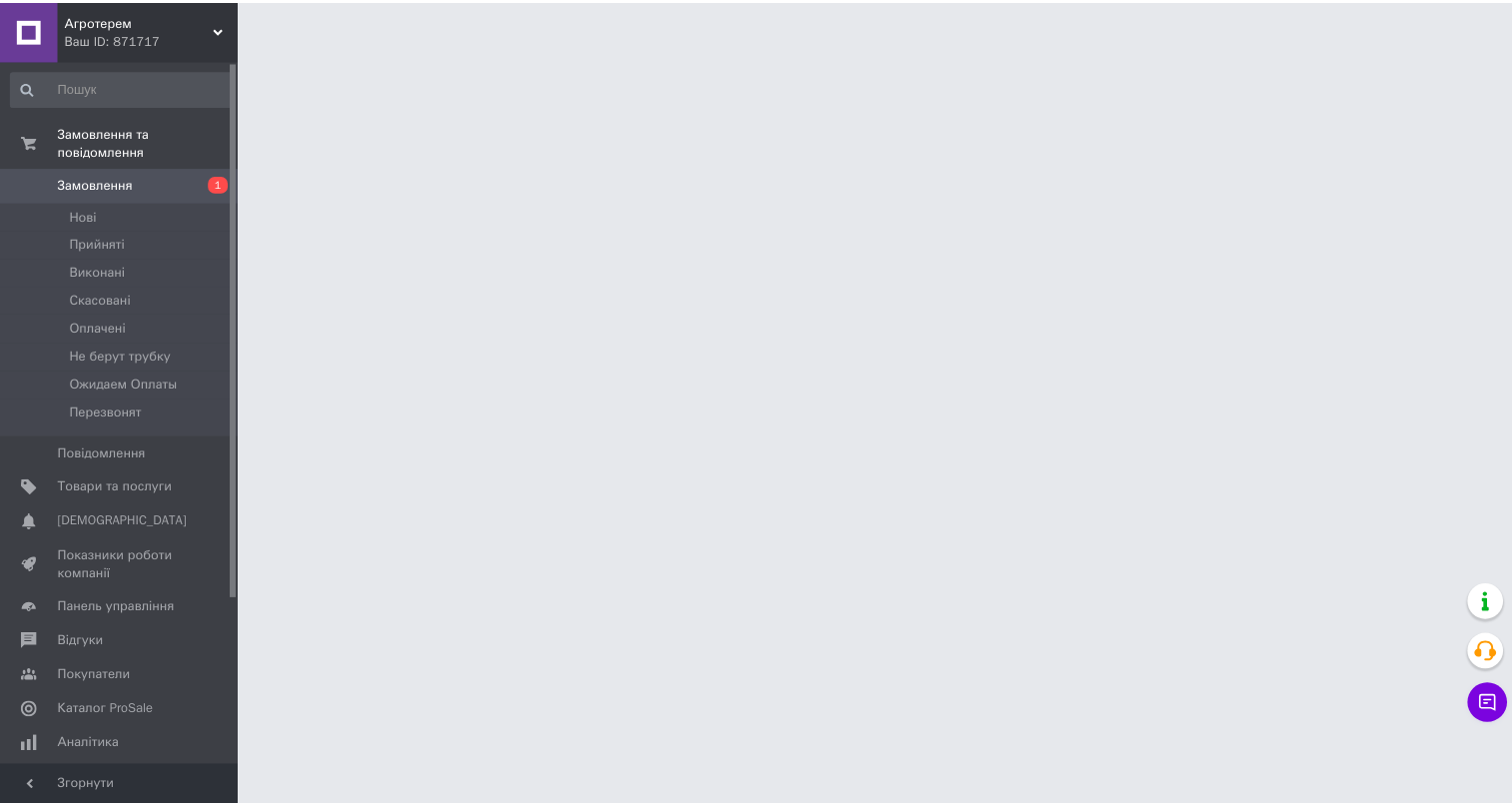 scroll, scrollTop: 0, scrollLeft: 0, axis: both 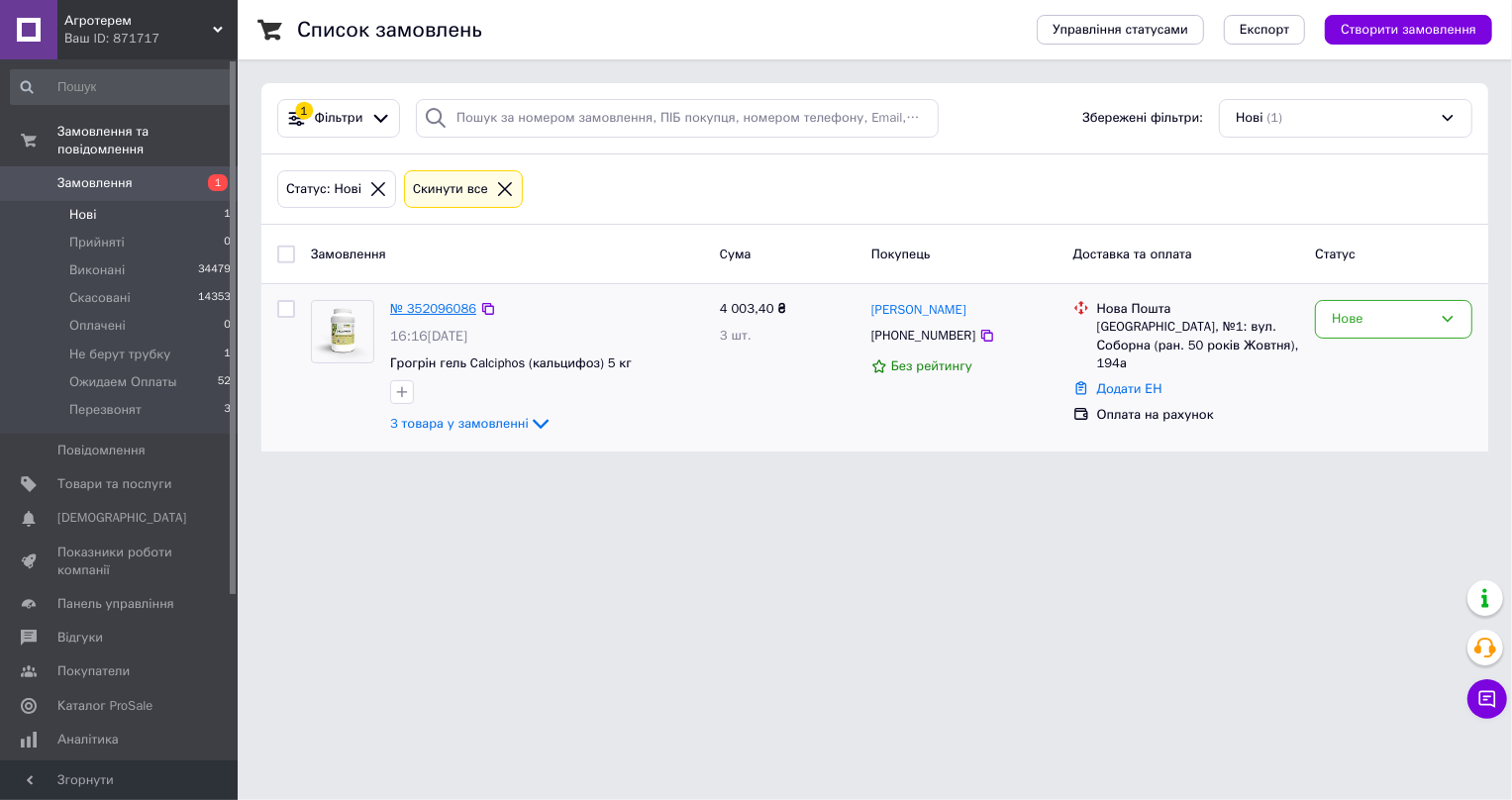 click on "№ 352096086" at bounding box center (433, 308) 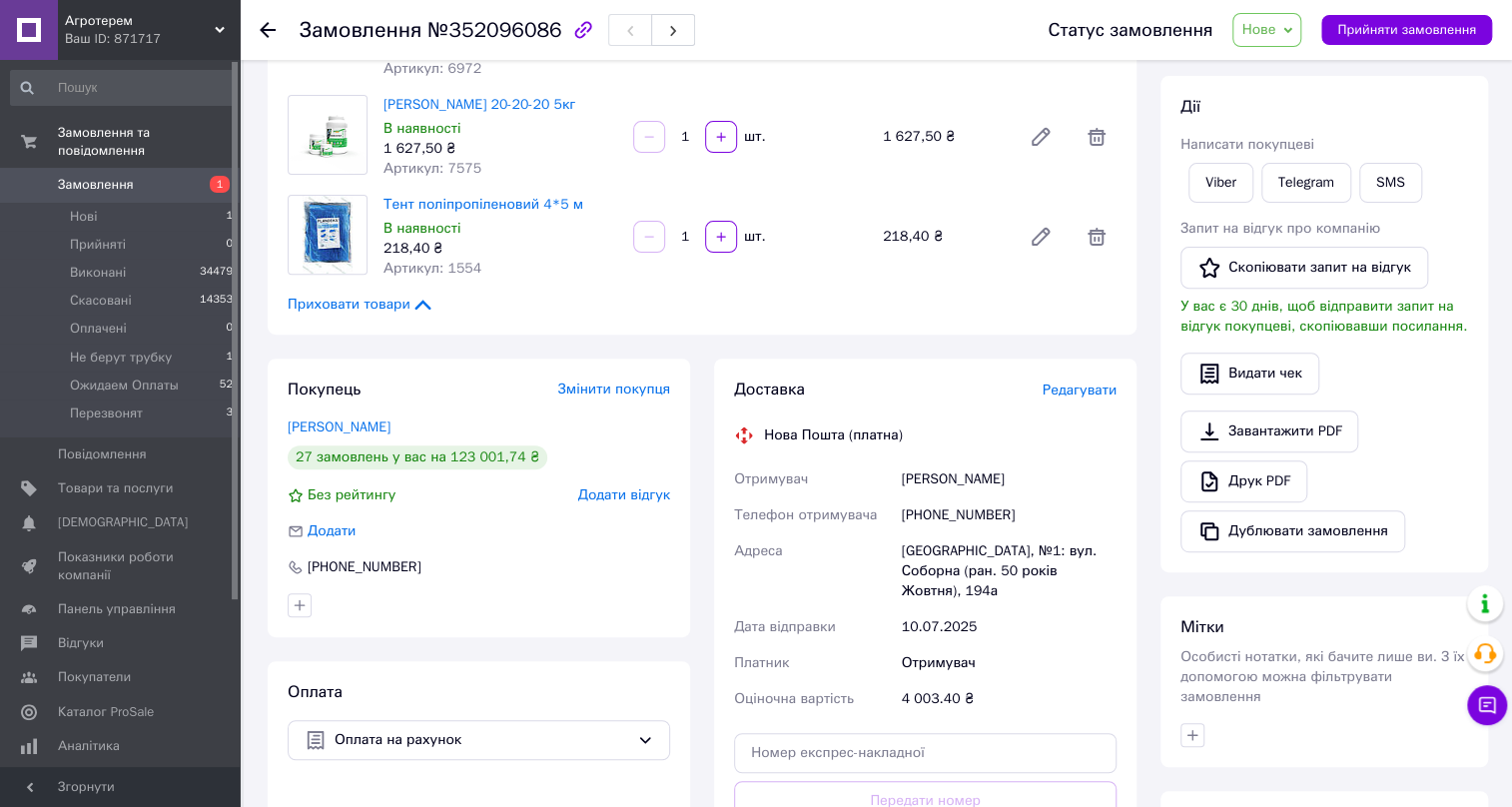 scroll, scrollTop: 363, scrollLeft: 0, axis: vertical 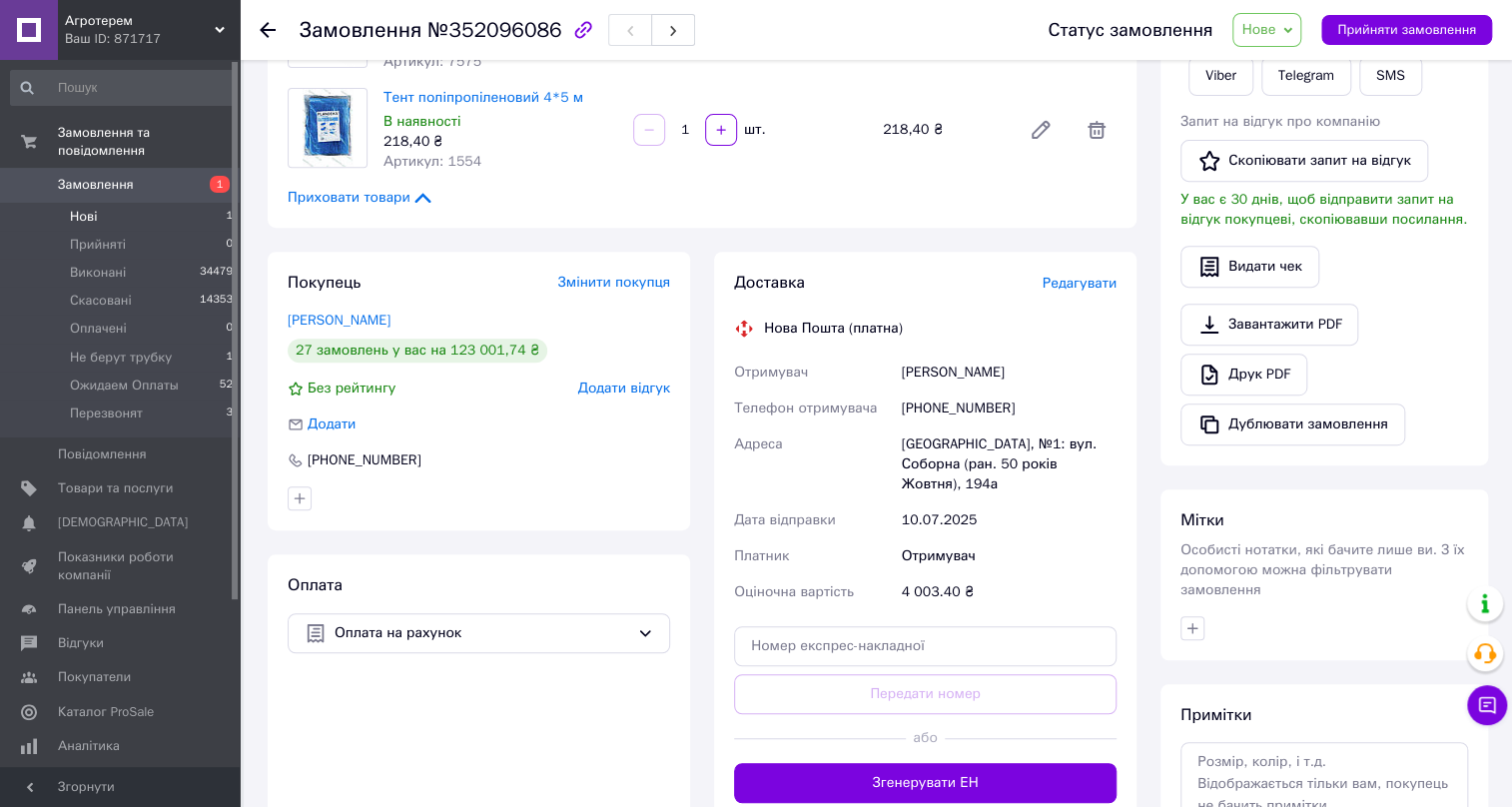 click on "Нові 1" at bounding box center [122, 217] 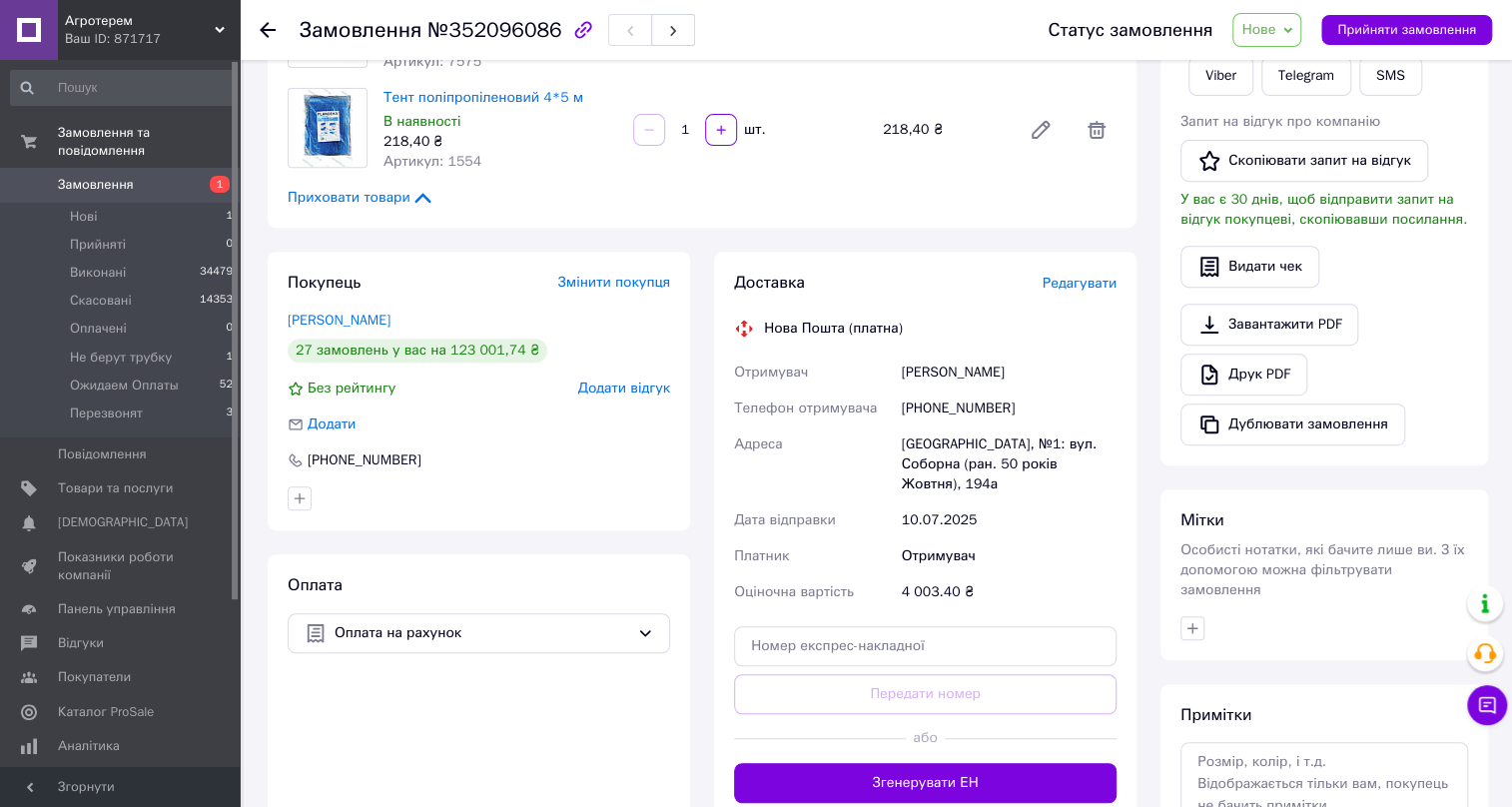 scroll, scrollTop: 0, scrollLeft: 0, axis: both 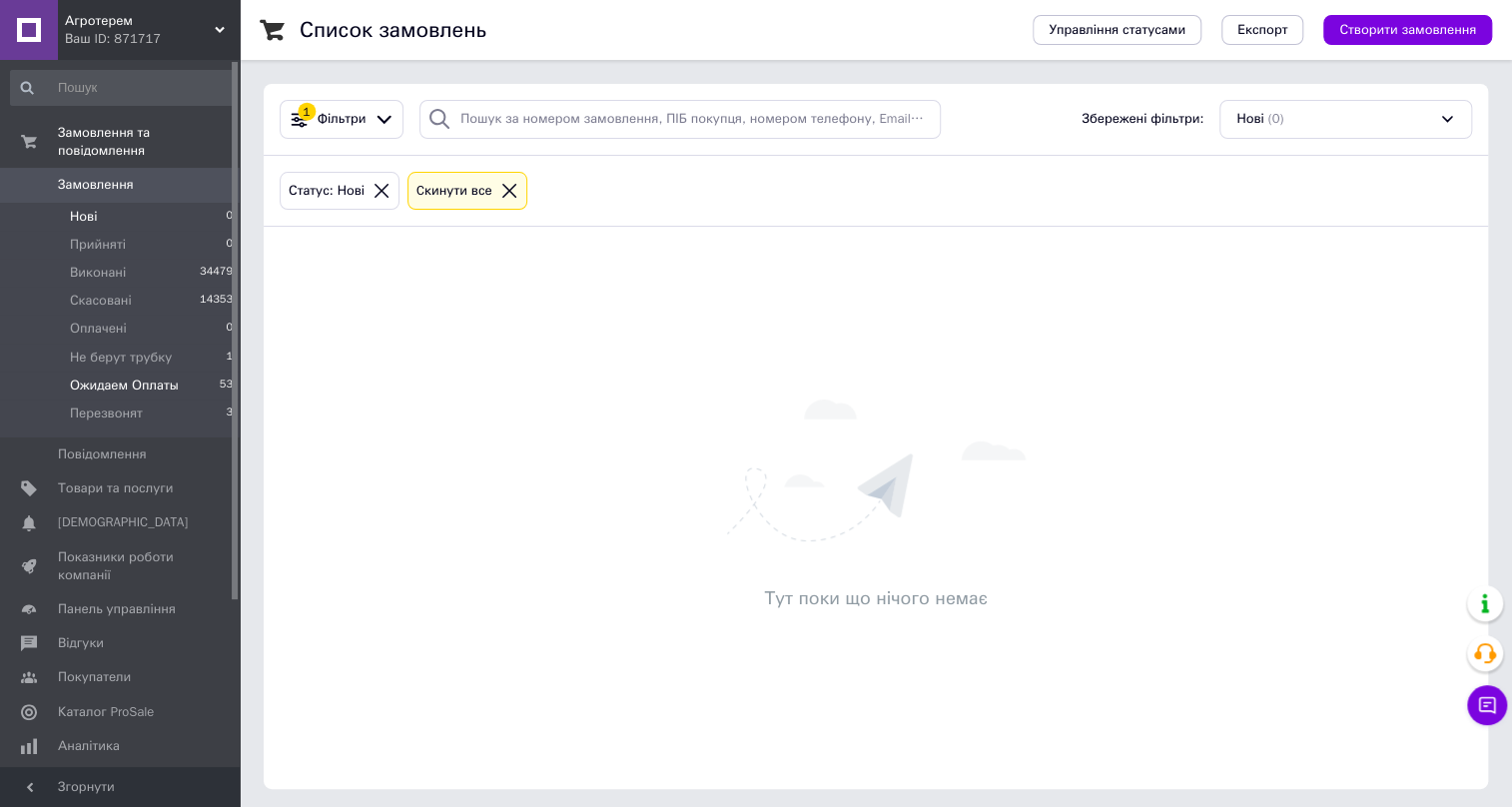 click on "Ожидаем Оплаты 53" at bounding box center [122, 386] 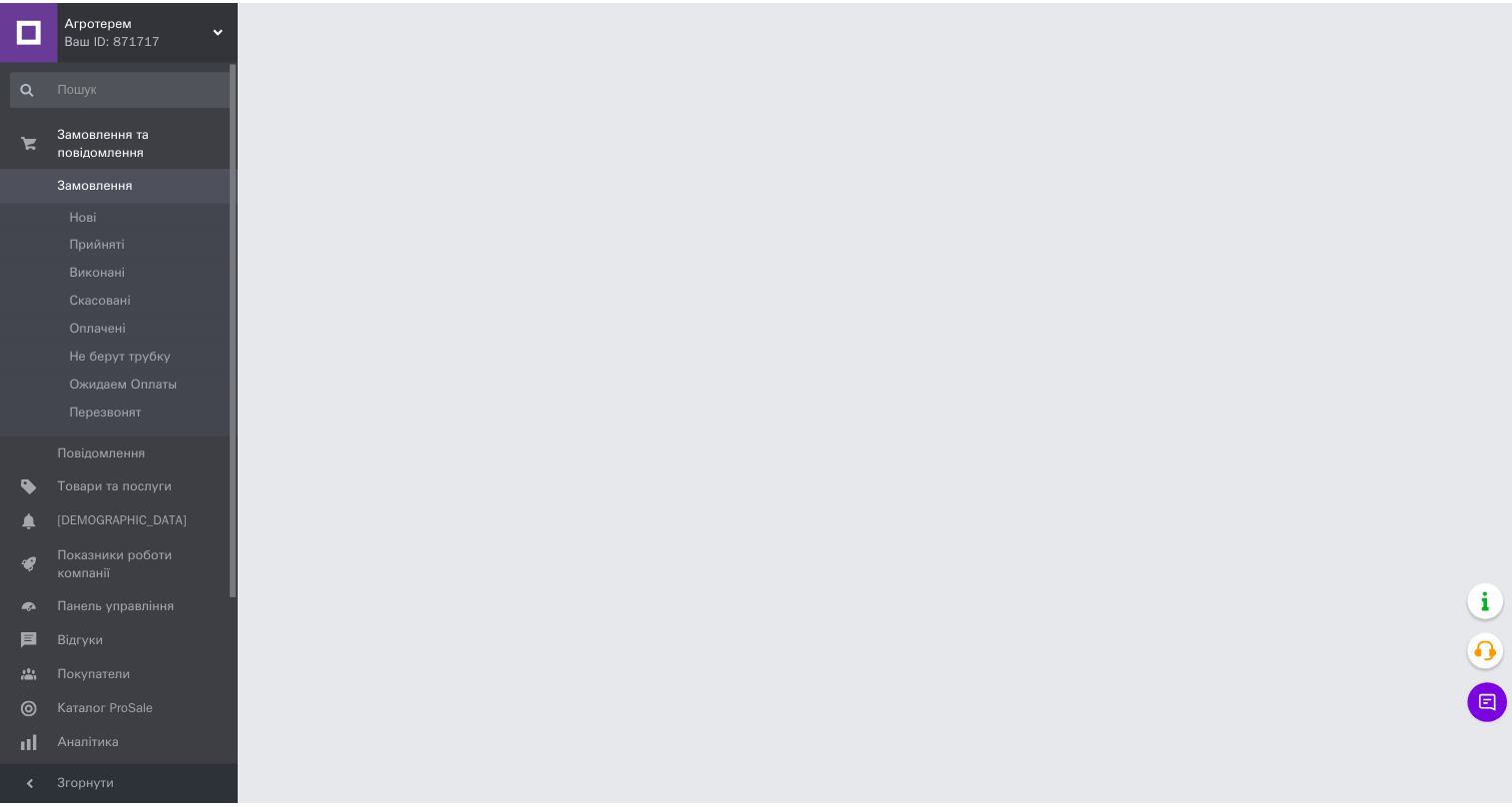 scroll, scrollTop: 0, scrollLeft: 0, axis: both 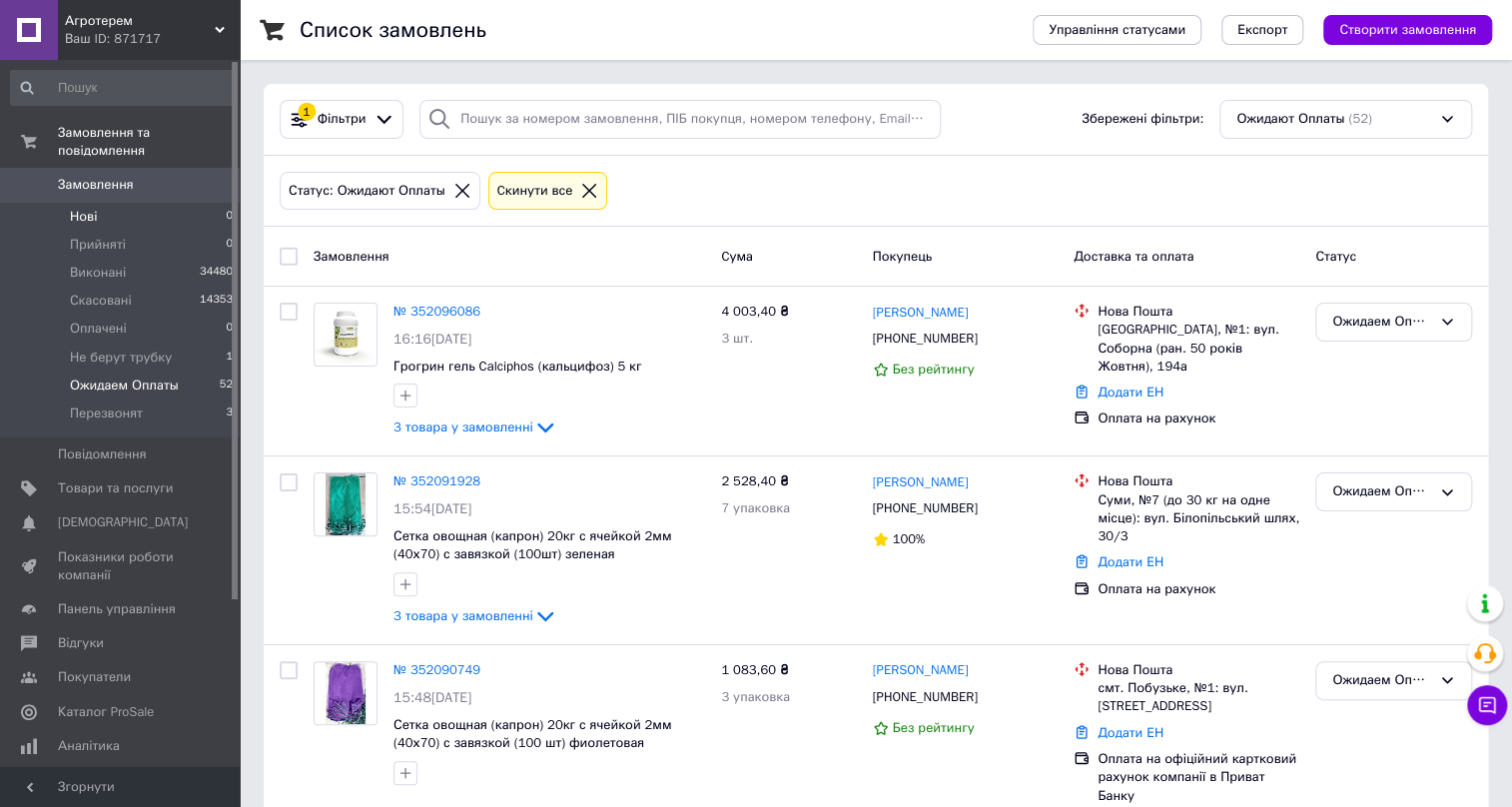 click on "Нові 0" at bounding box center (122, 217) 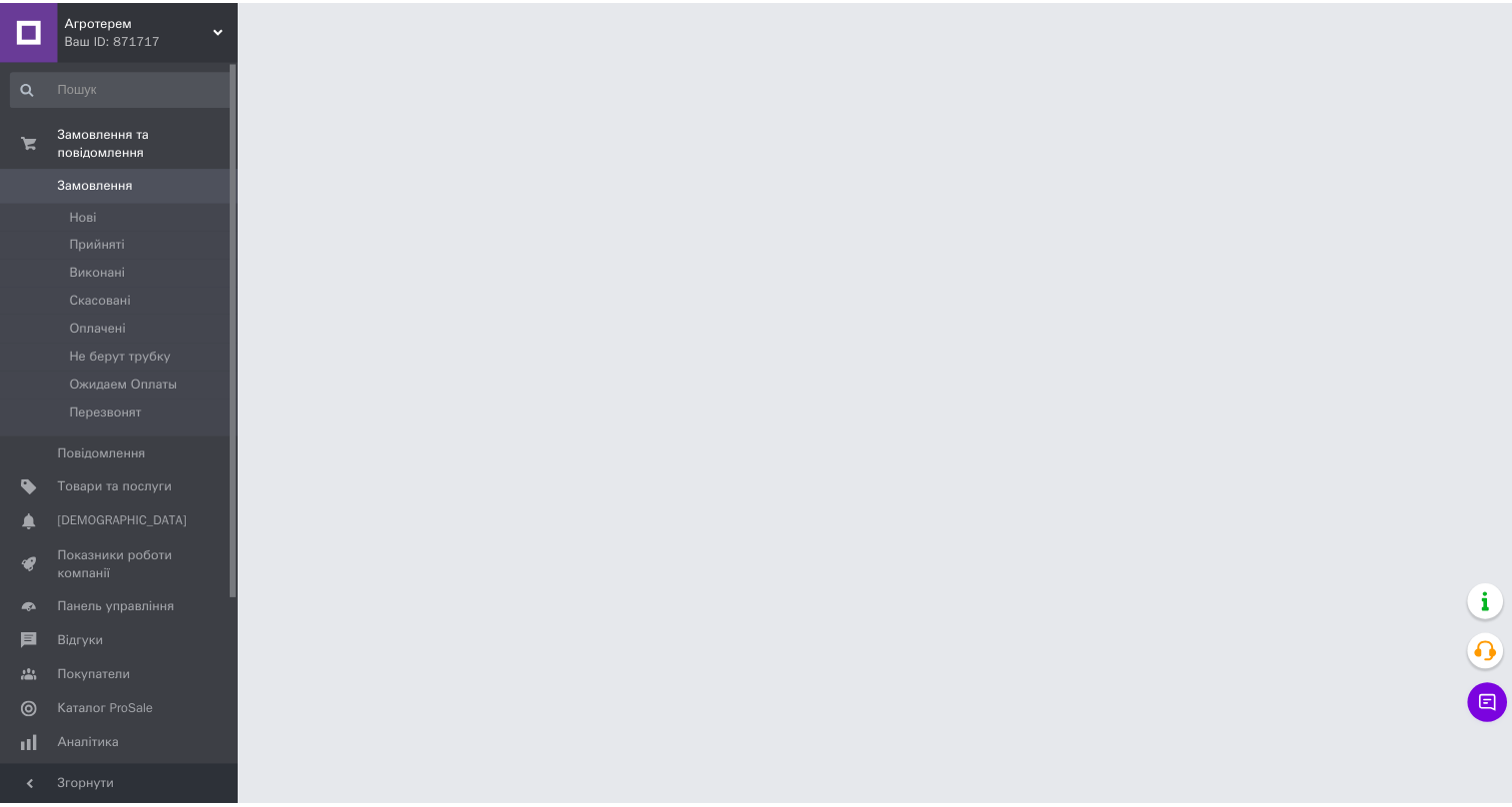 scroll, scrollTop: 0, scrollLeft: 0, axis: both 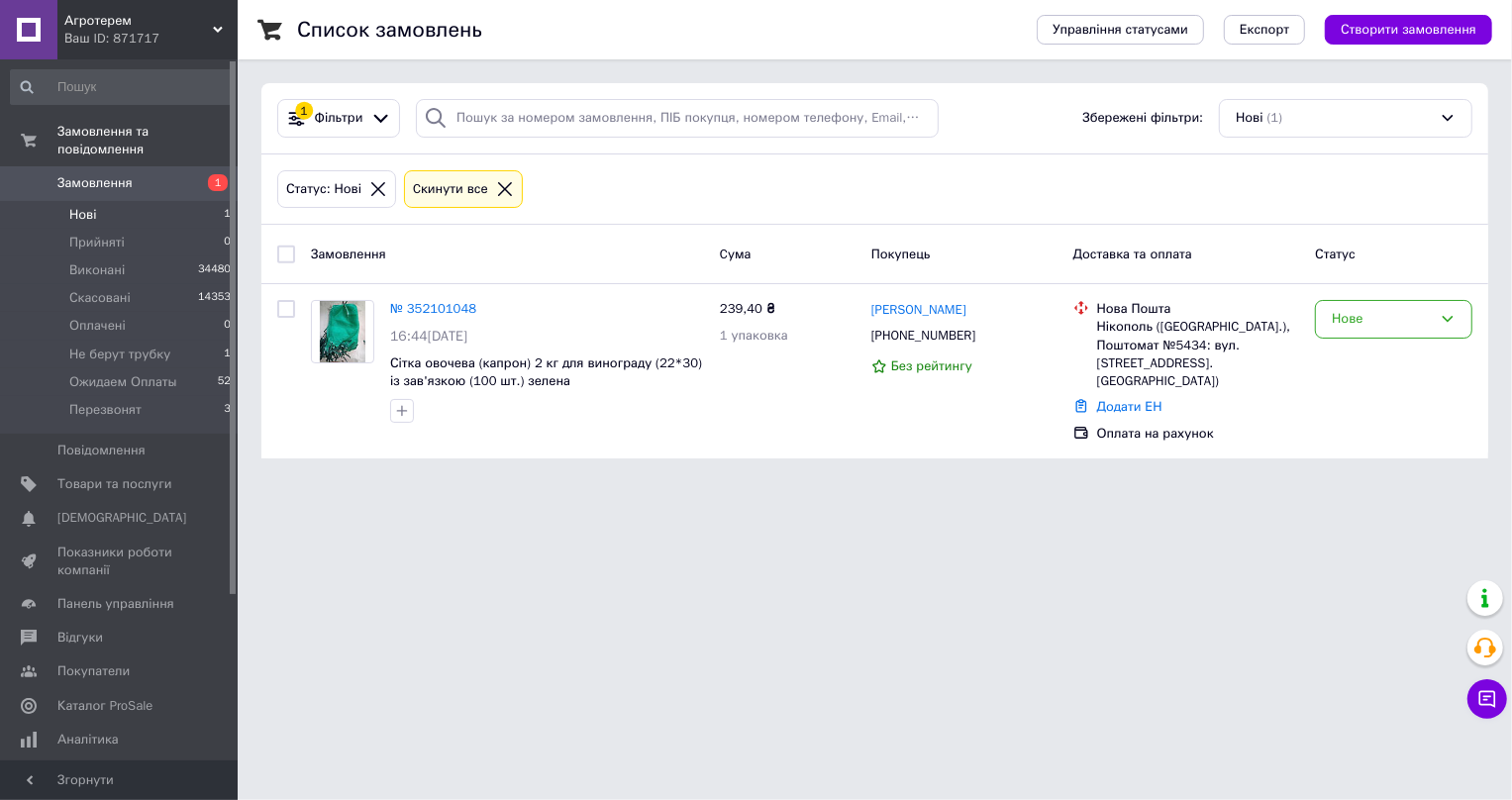 click on "Нові 1" at bounding box center [121, 215] 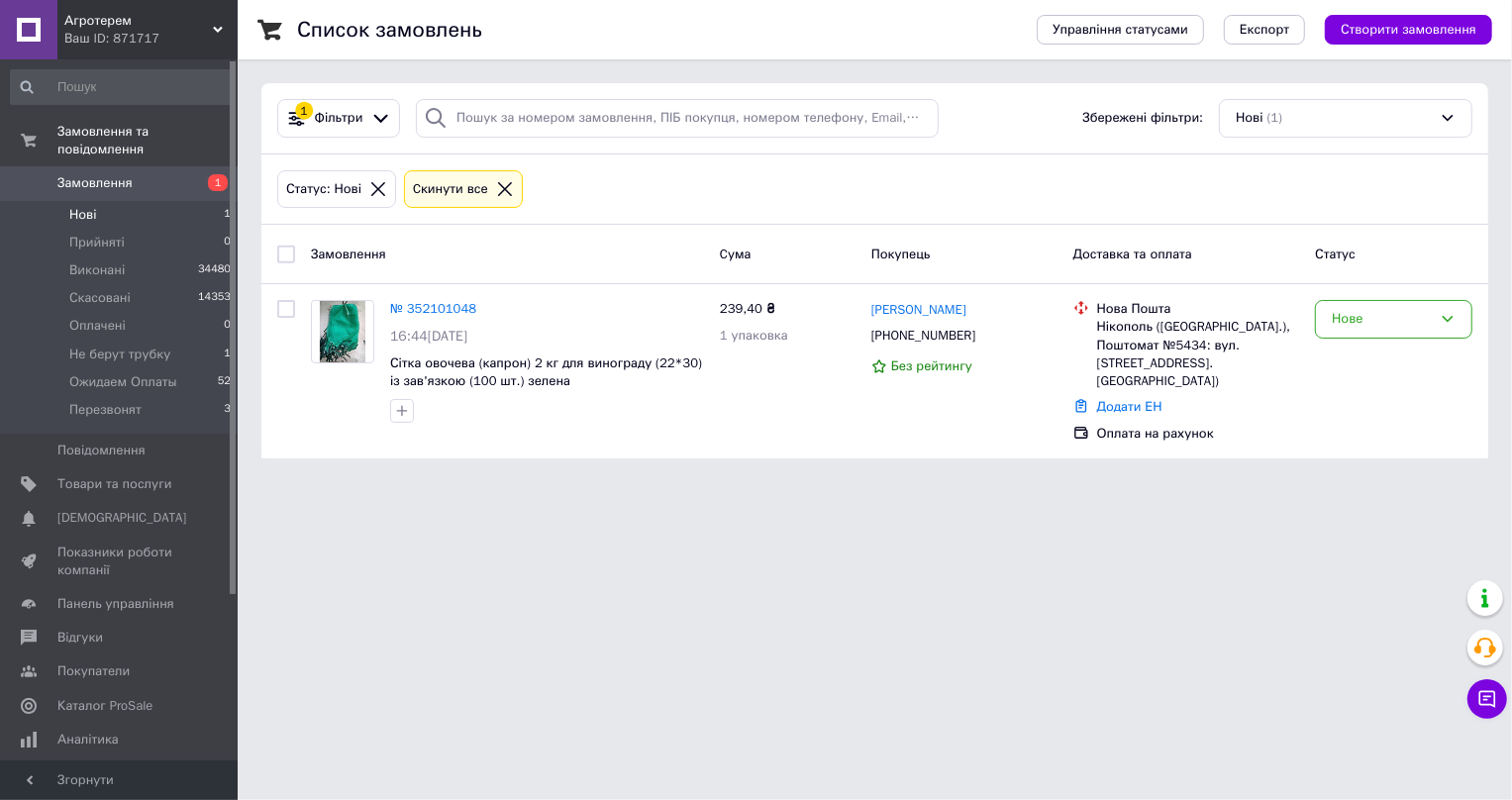 click on "Нові 1" at bounding box center [121, 215] 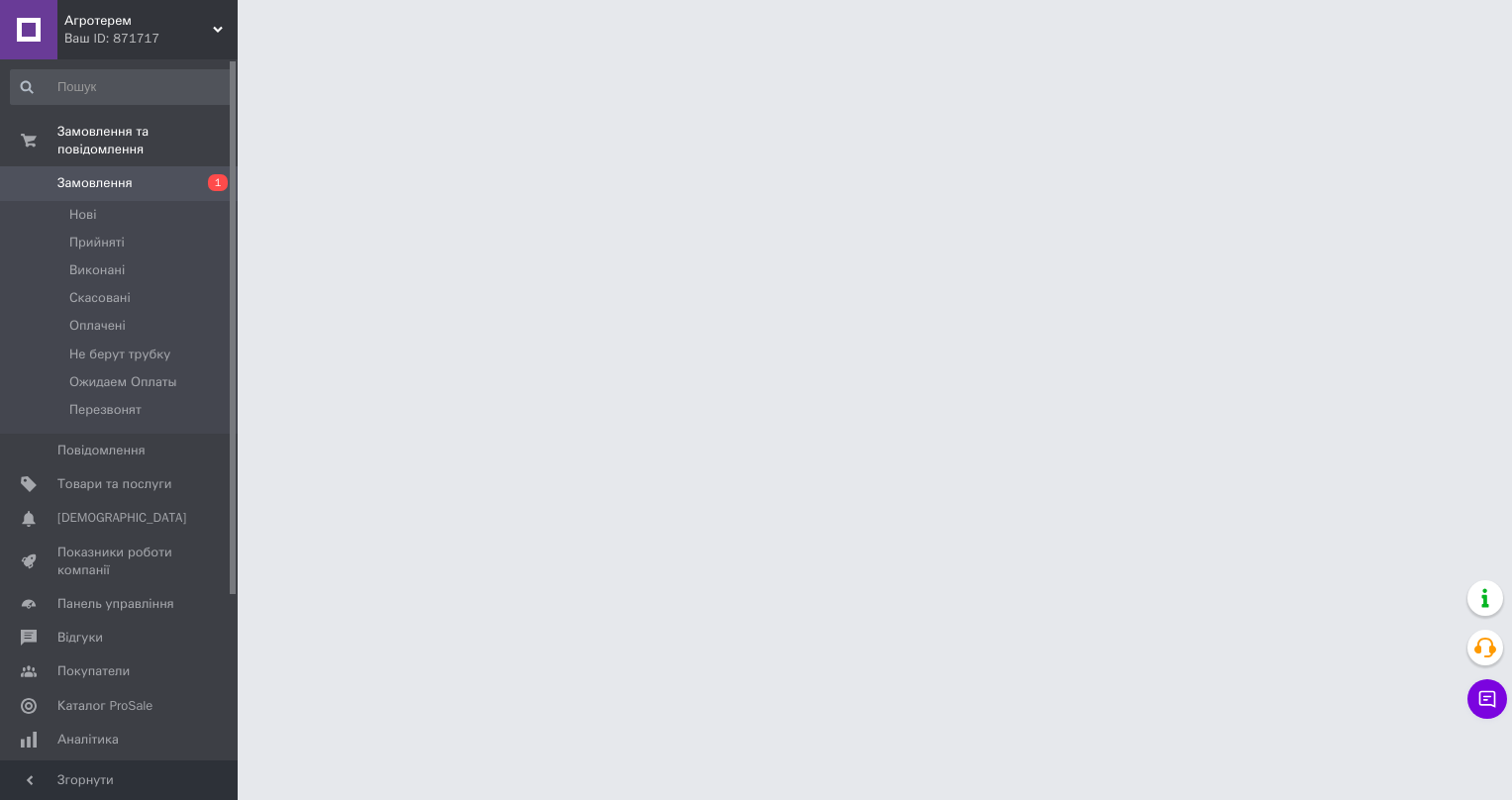 scroll, scrollTop: 0, scrollLeft: 0, axis: both 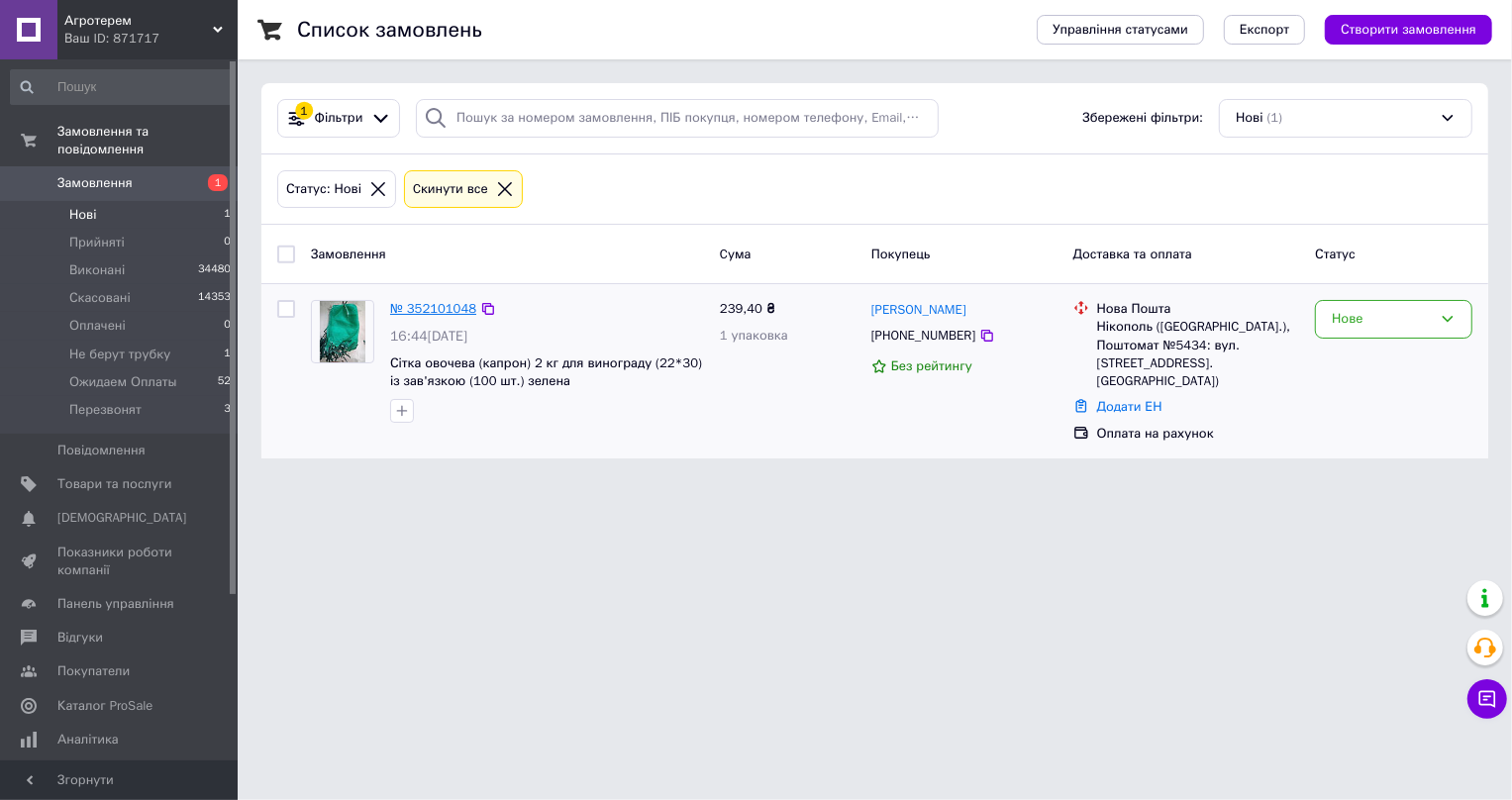 click on "№ 352101048" at bounding box center [433, 308] 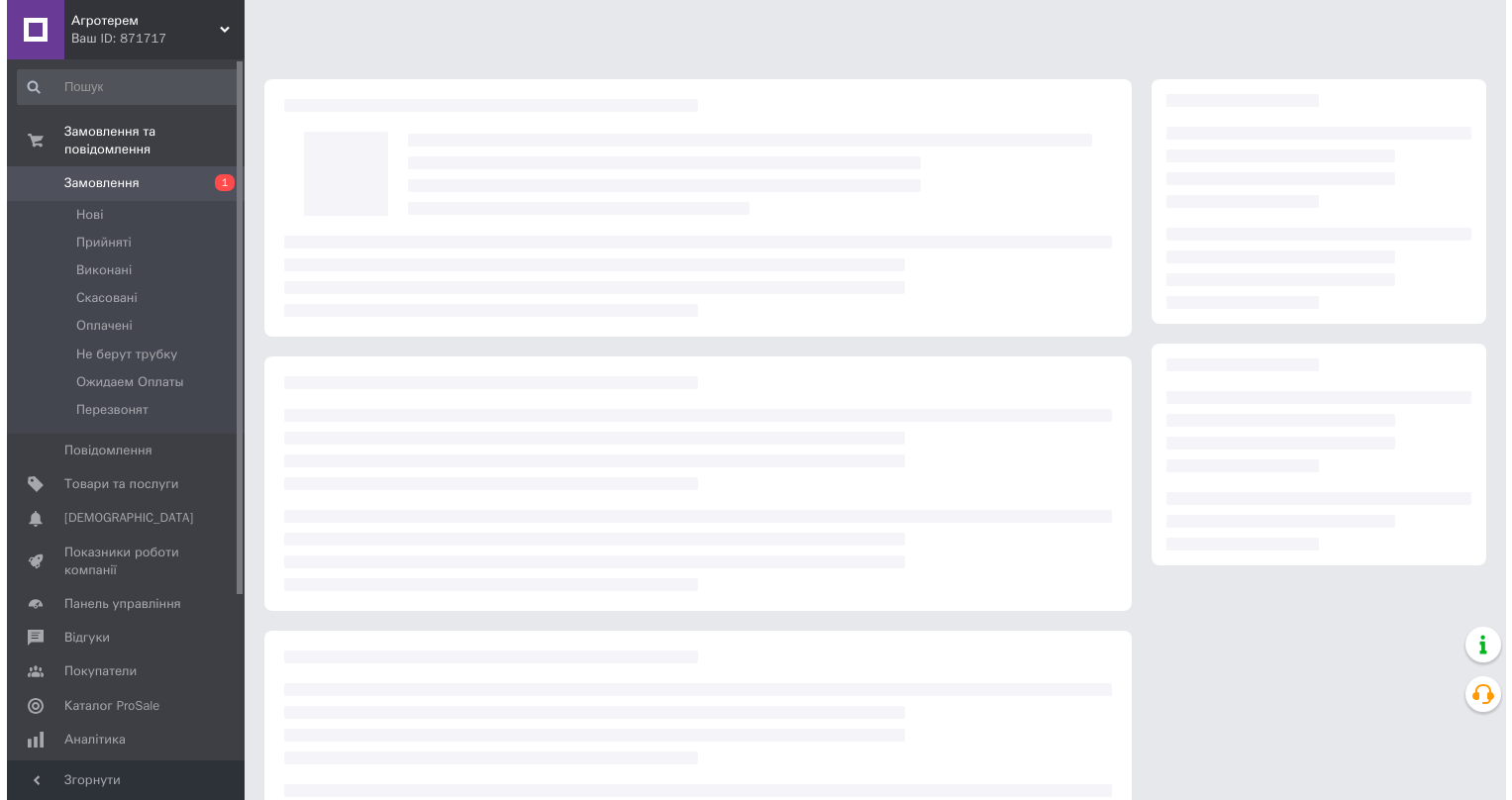 scroll, scrollTop: 0, scrollLeft: 0, axis: both 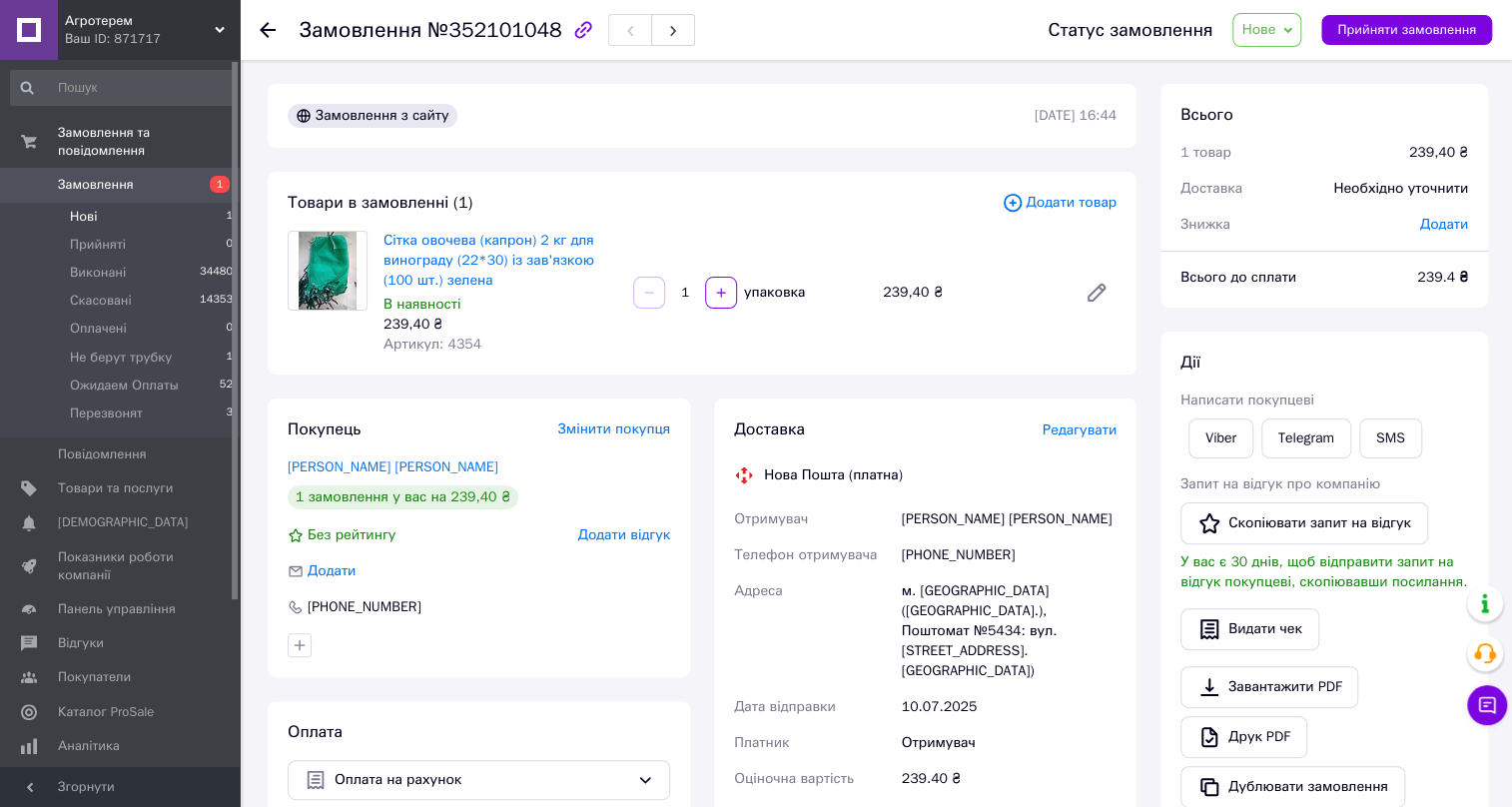drag, startPoint x: 158, startPoint y: 204, endPoint x: 147, endPoint y: 208, distance: 11.7046999 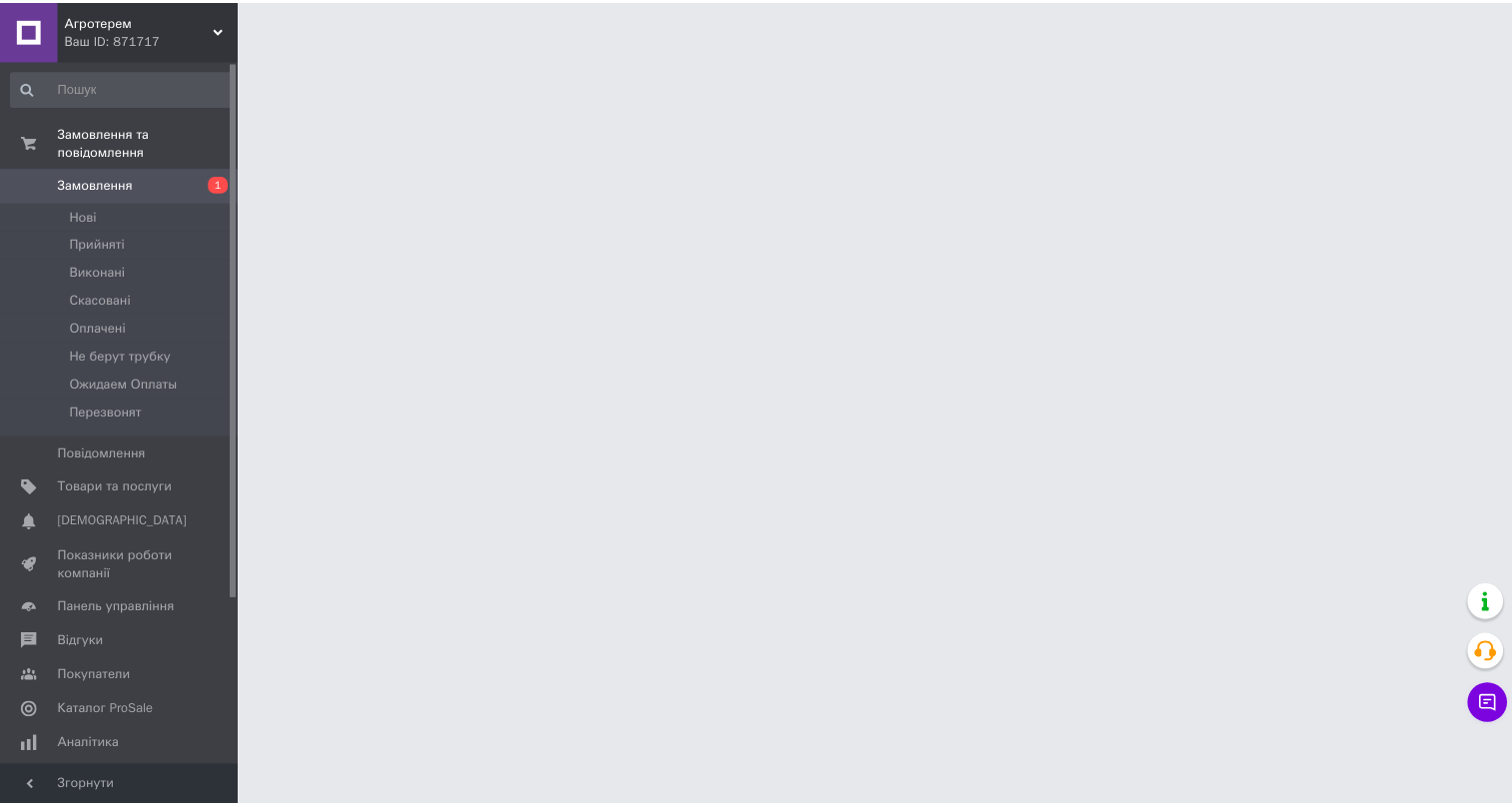 scroll, scrollTop: 0, scrollLeft: 0, axis: both 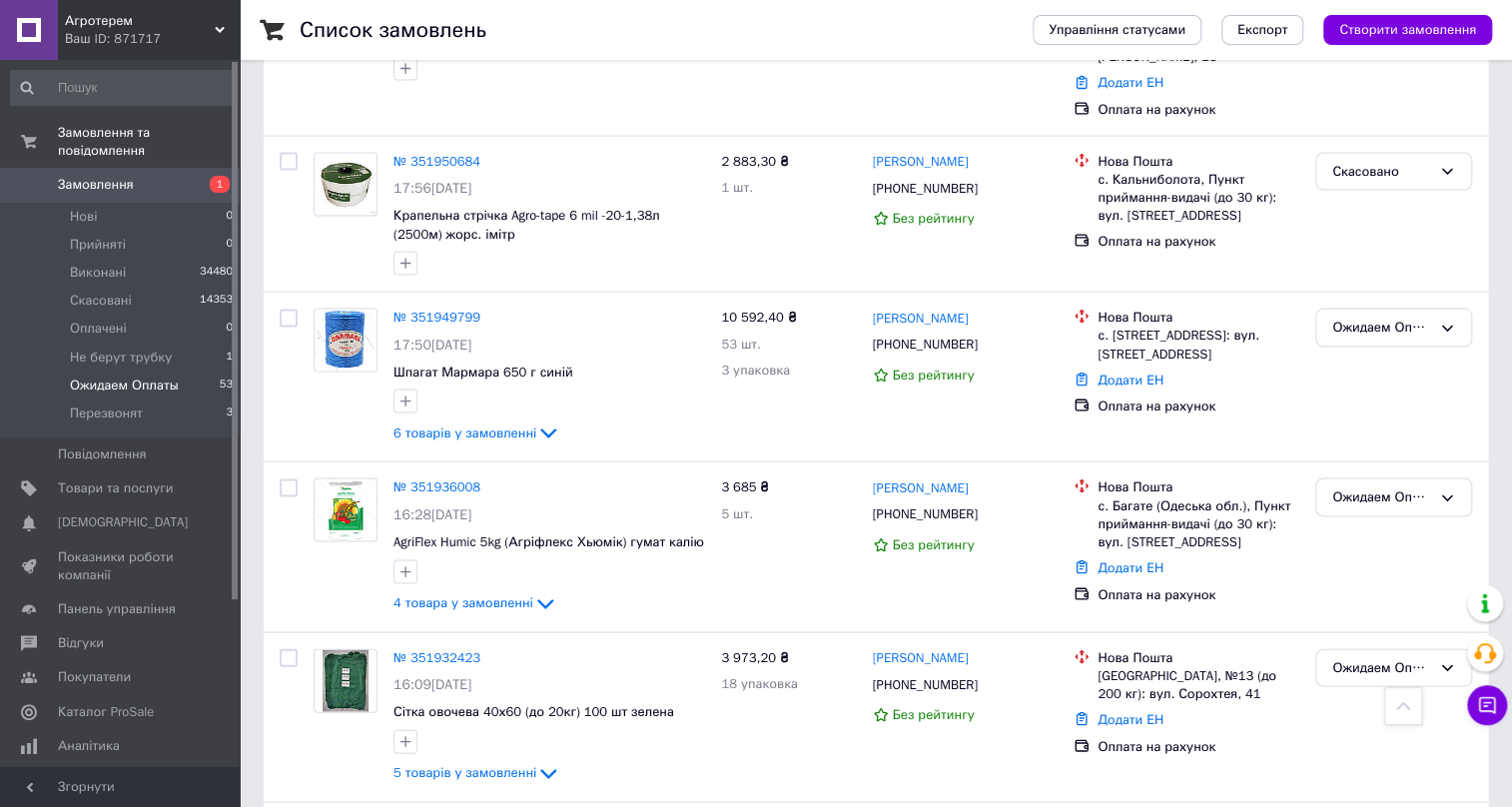 click on "Ожидаем Оплаты" at bounding box center [124, 386] 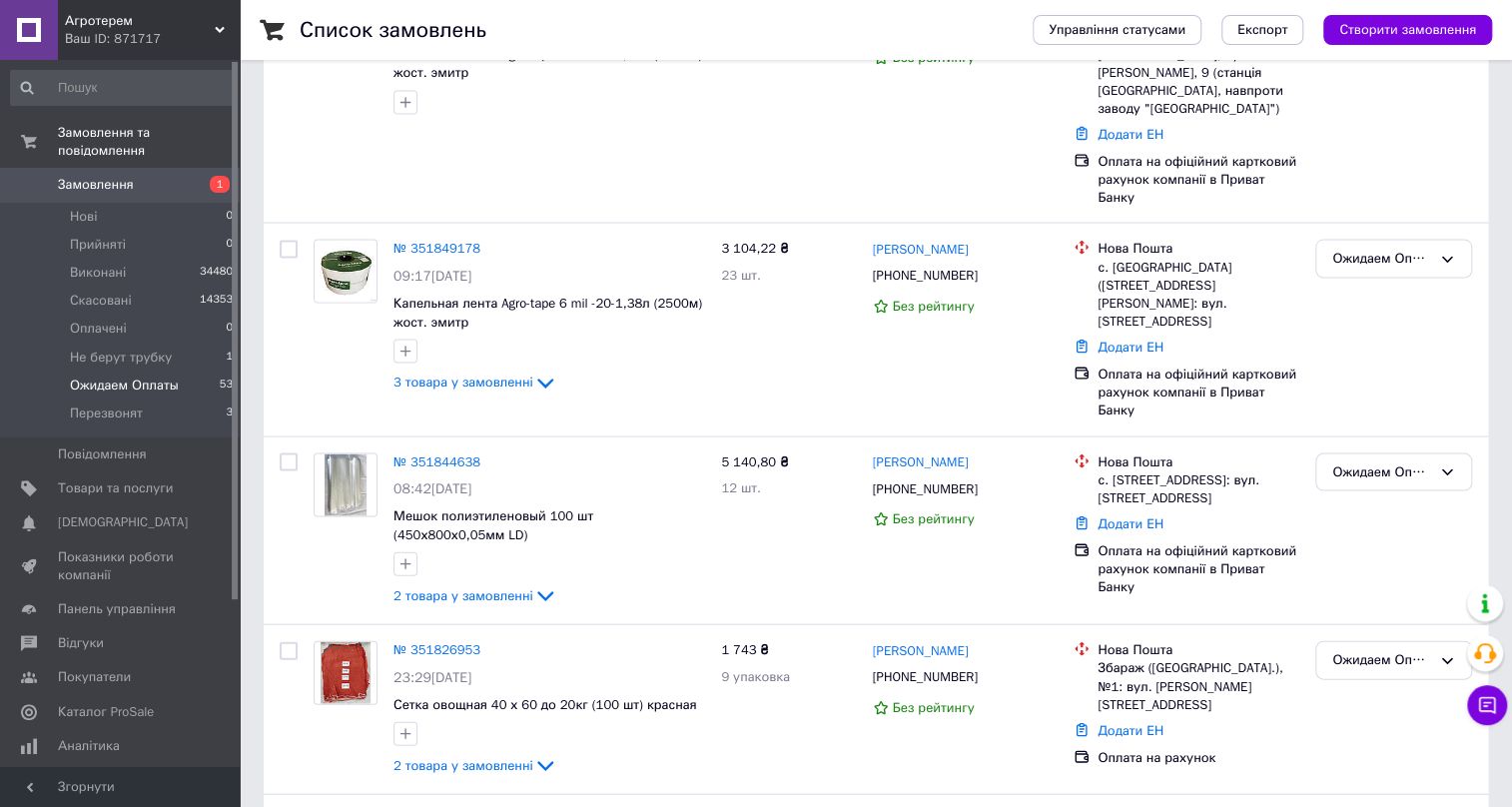scroll, scrollTop: 0, scrollLeft: 0, axis: both 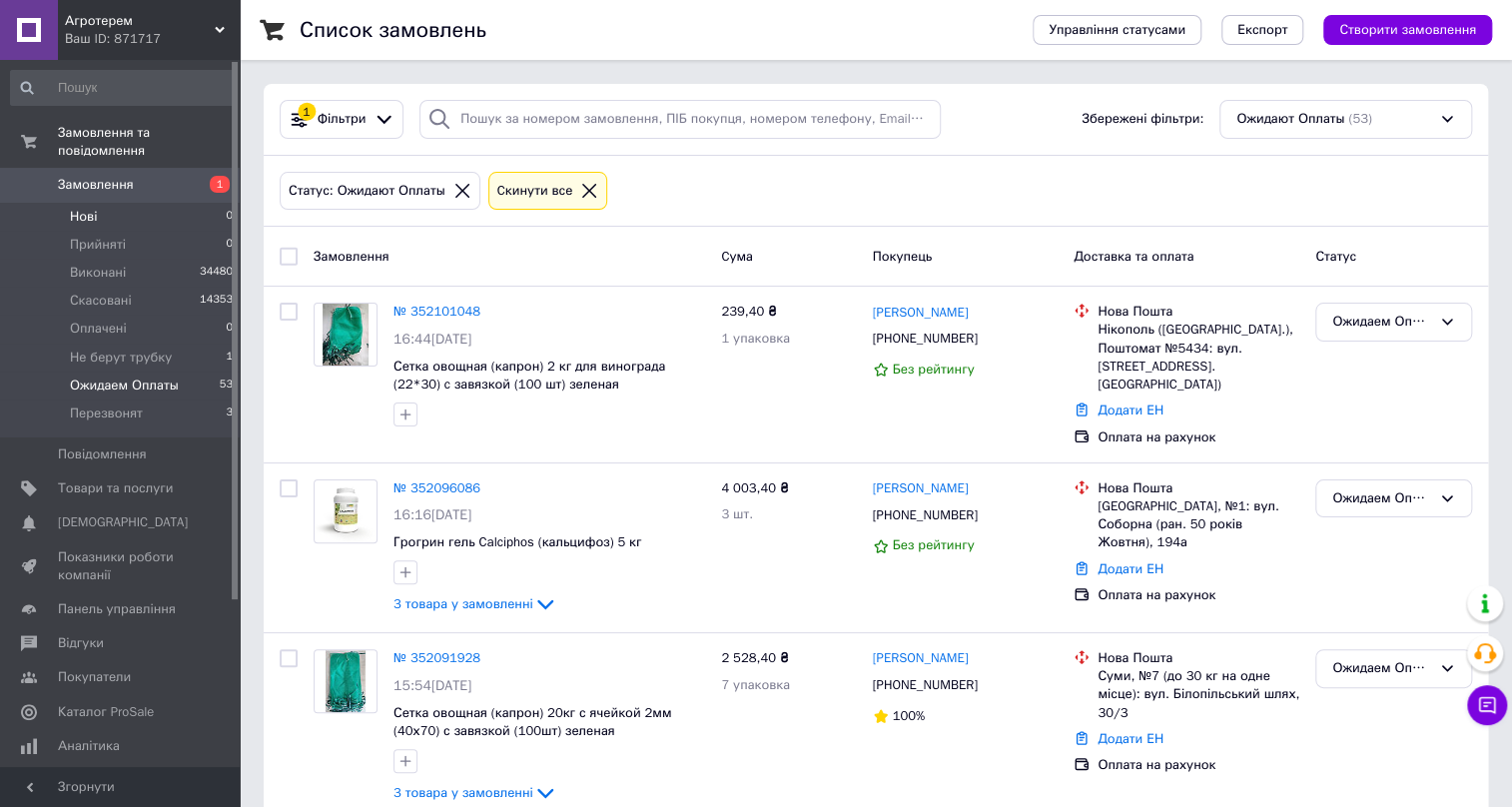 click on "Нові 0" at bounding box center [122, 217] 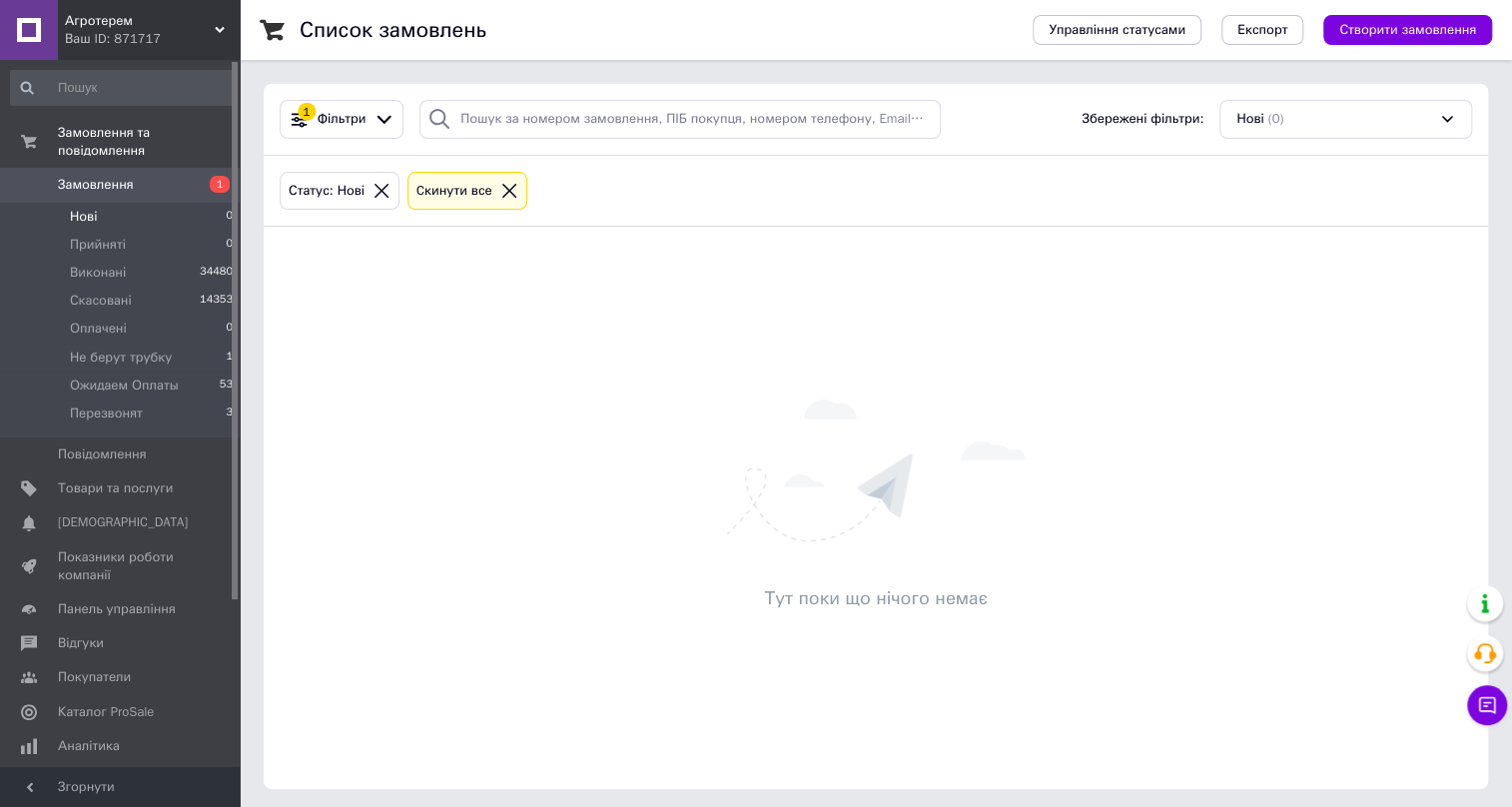click on "Нові 0" at bounding box center [122, 217] 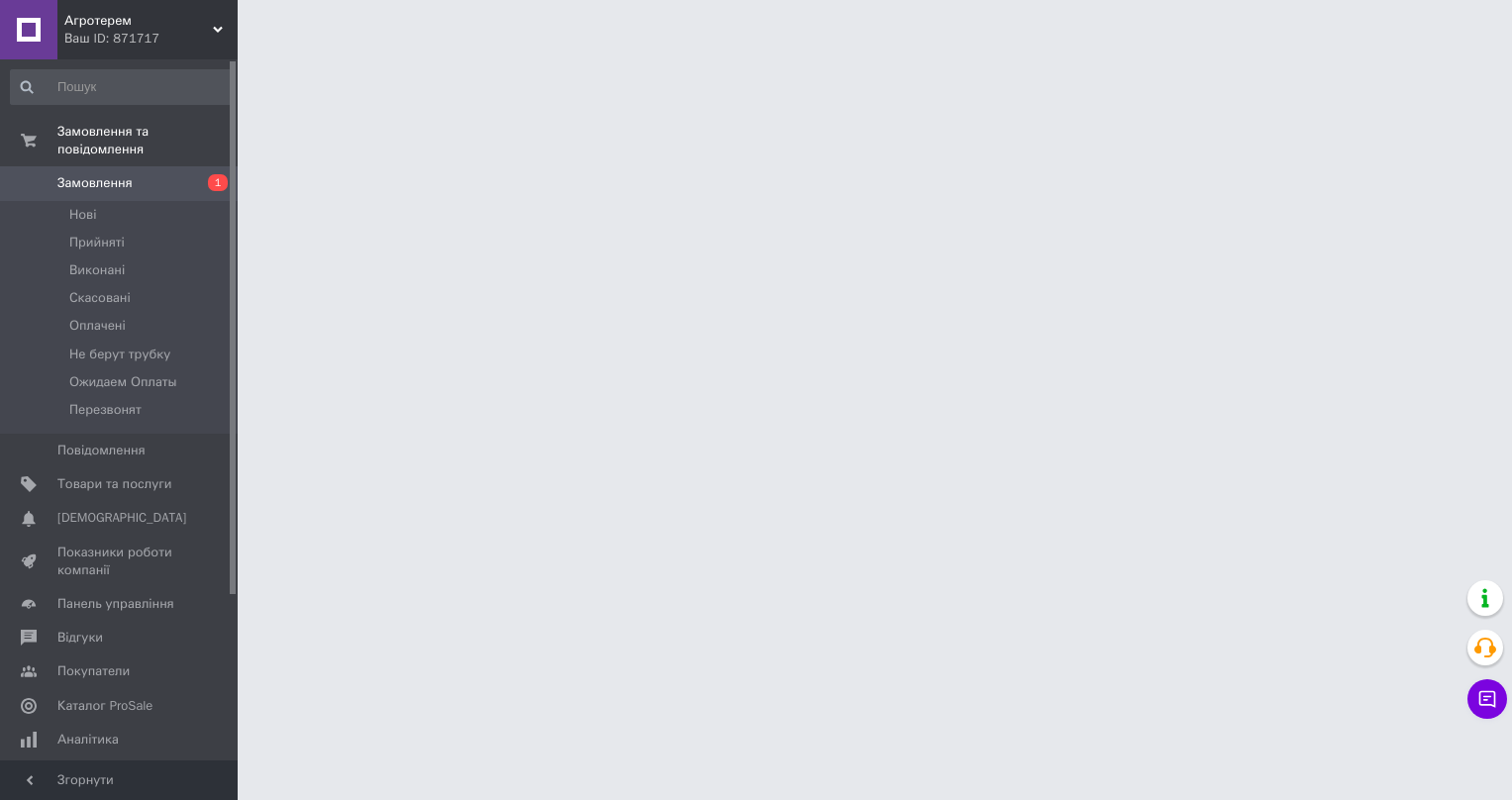 scroll, scrollTop: 0, scrollLeft: 0, axis: both 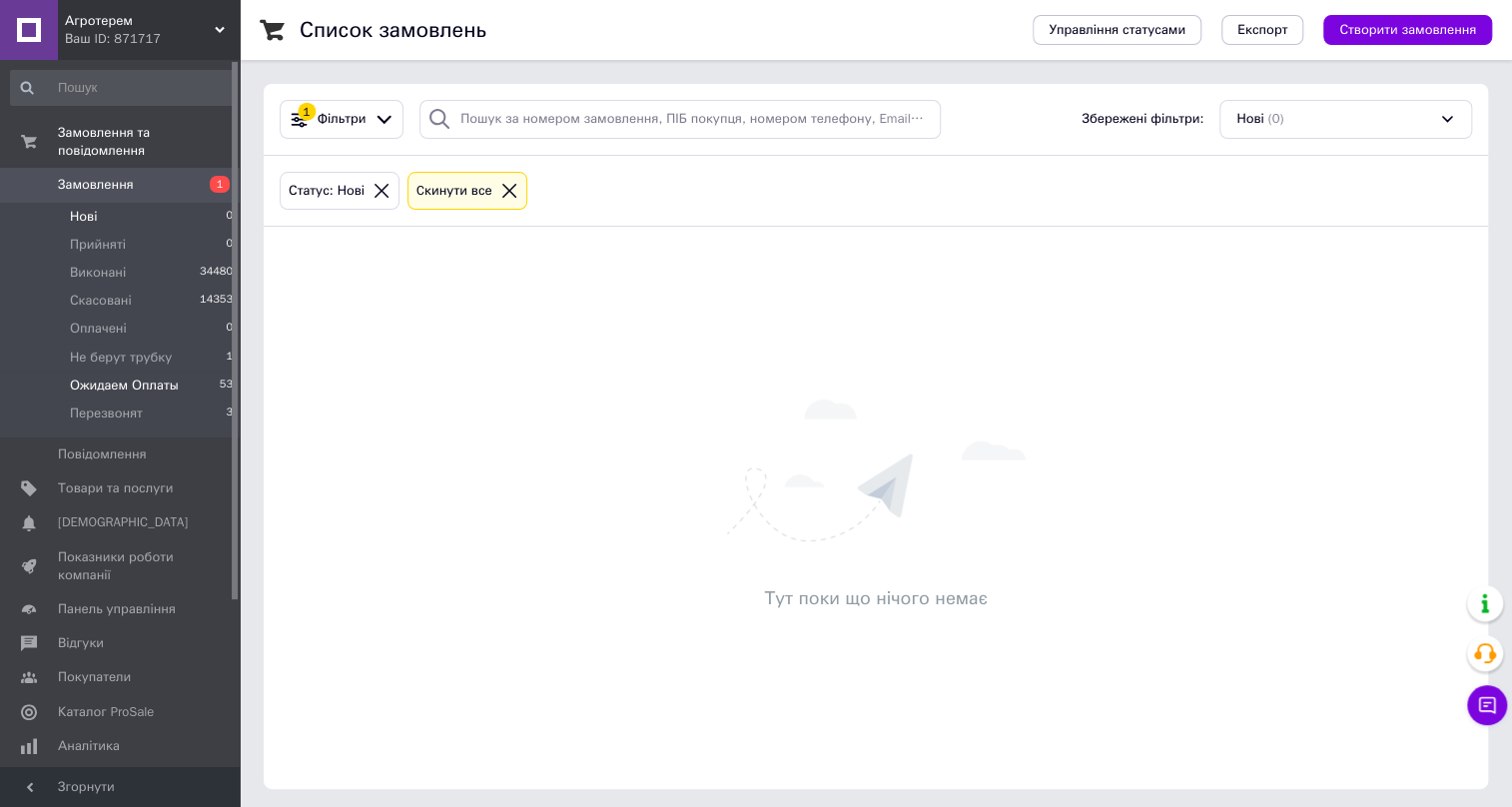 click on "Ожидаем Оплаты 53" at bounding box center [122, 386] 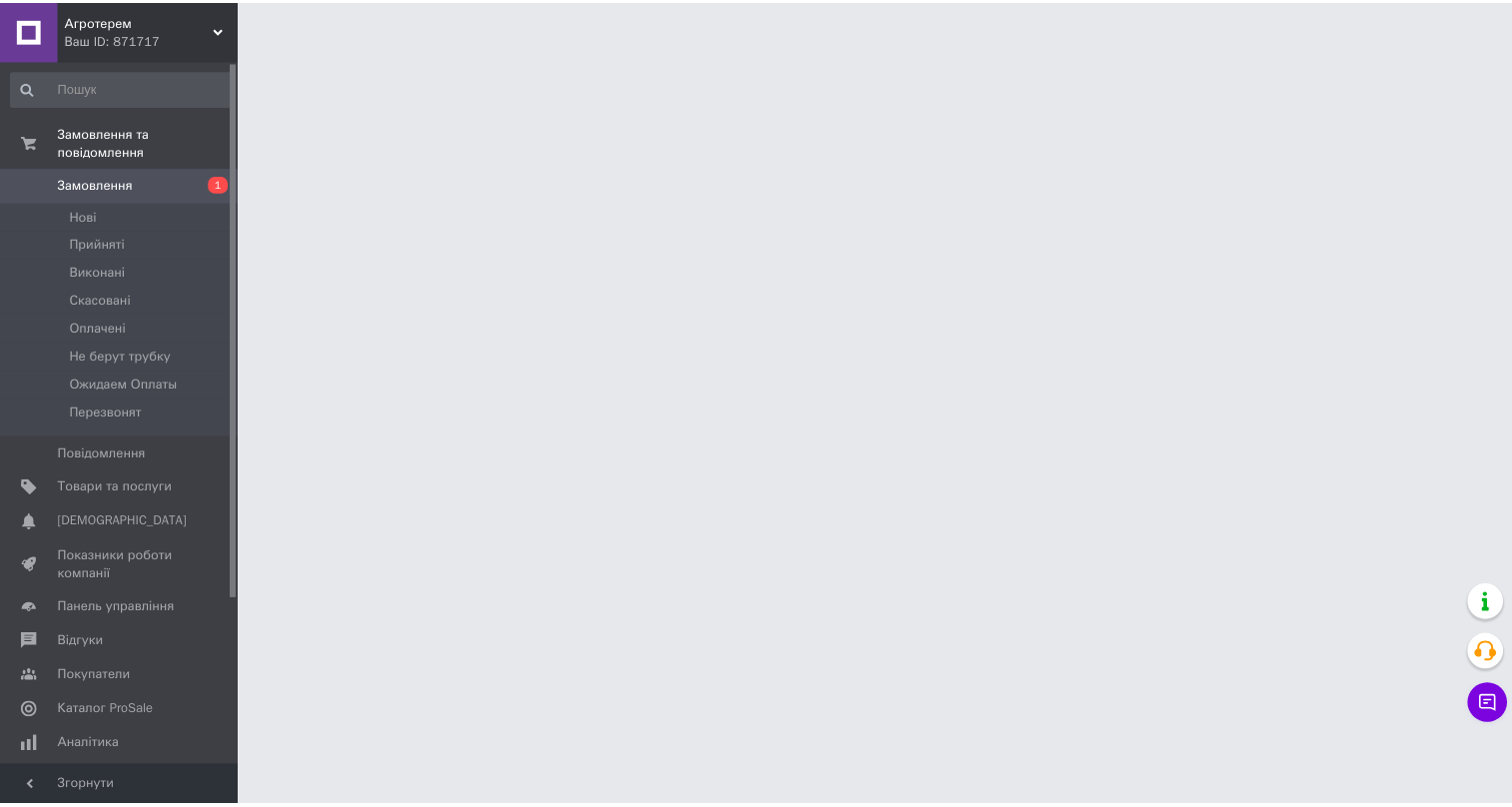 scroll, scrollTop: 0, scrollLeft: 0, axis: both 